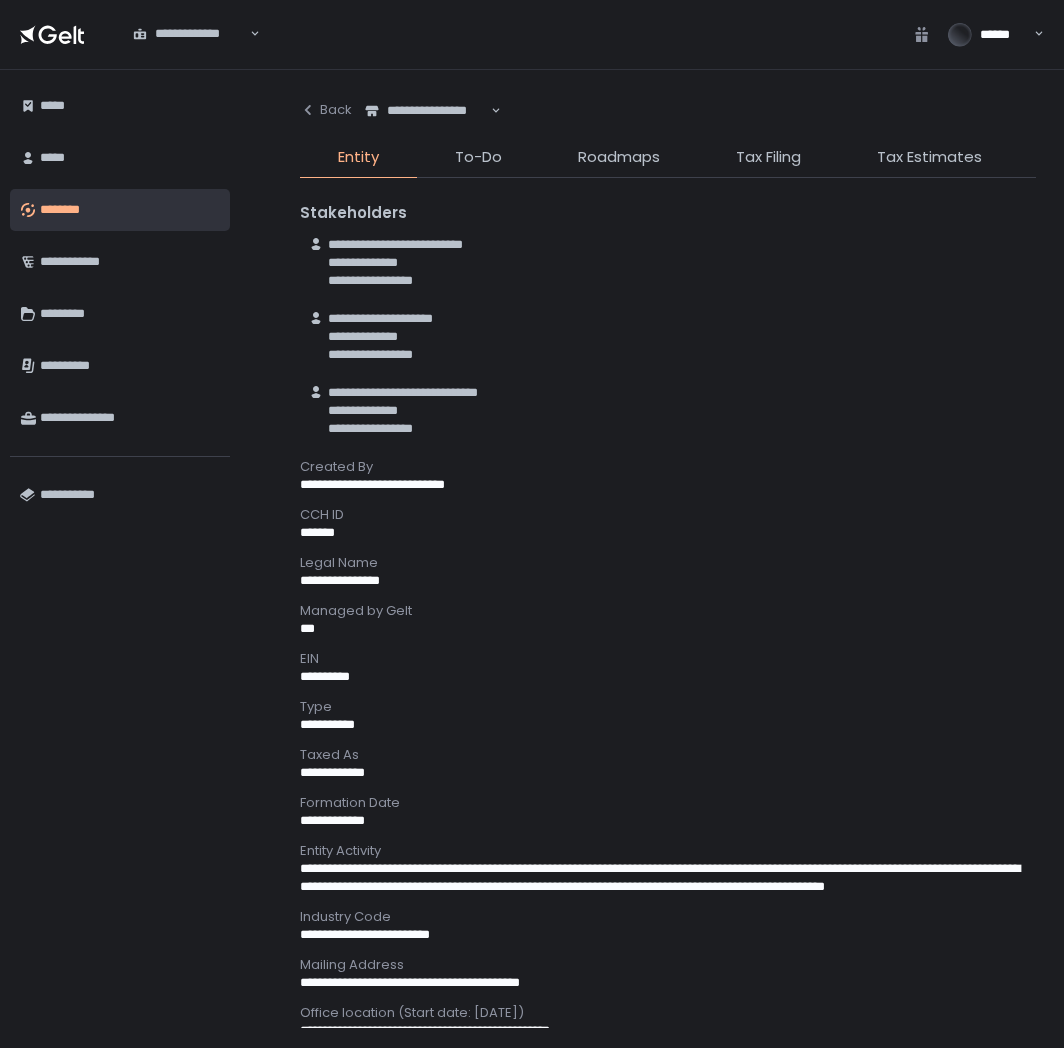 scroll, scrollTop: 0, scrollLeft: 0, axis: both 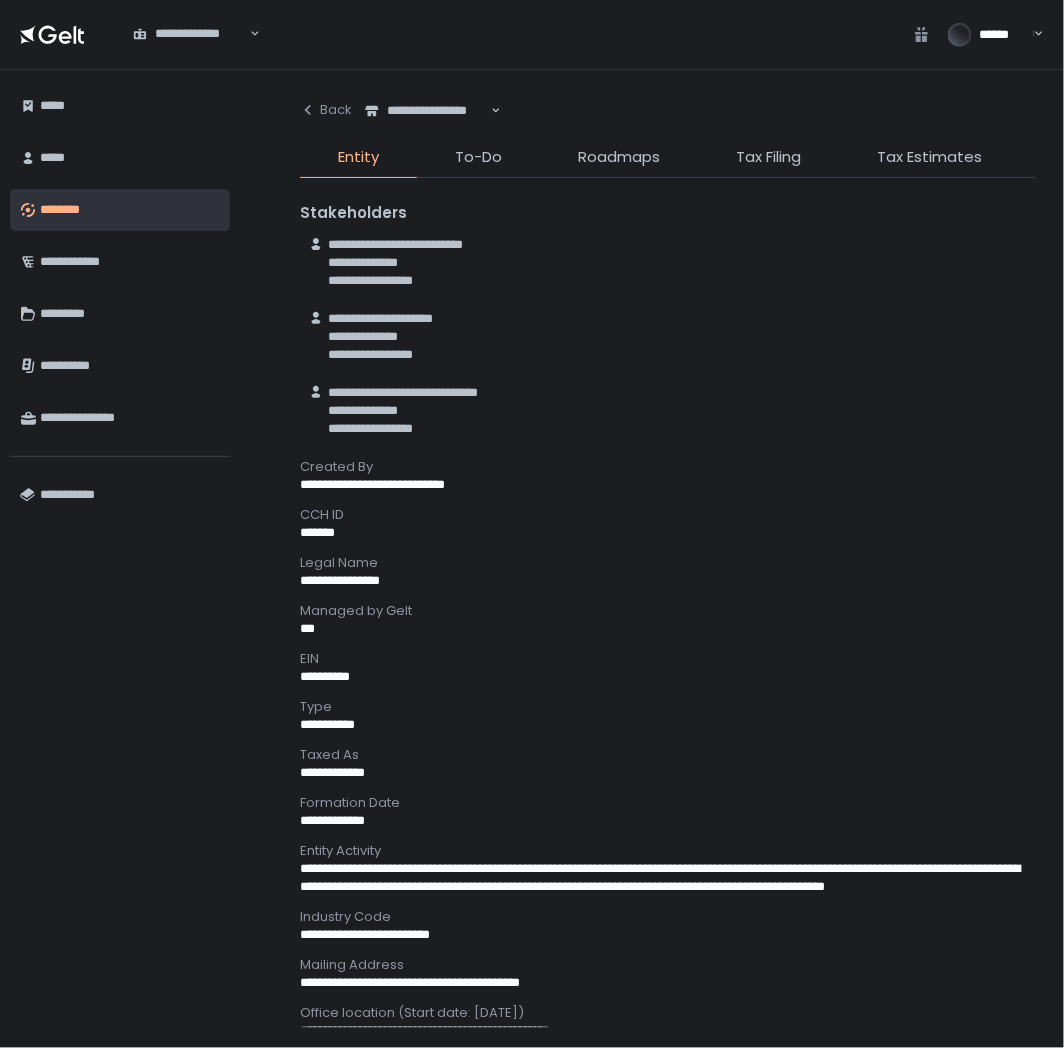 click on "**********" at bounding box center (190, 34) 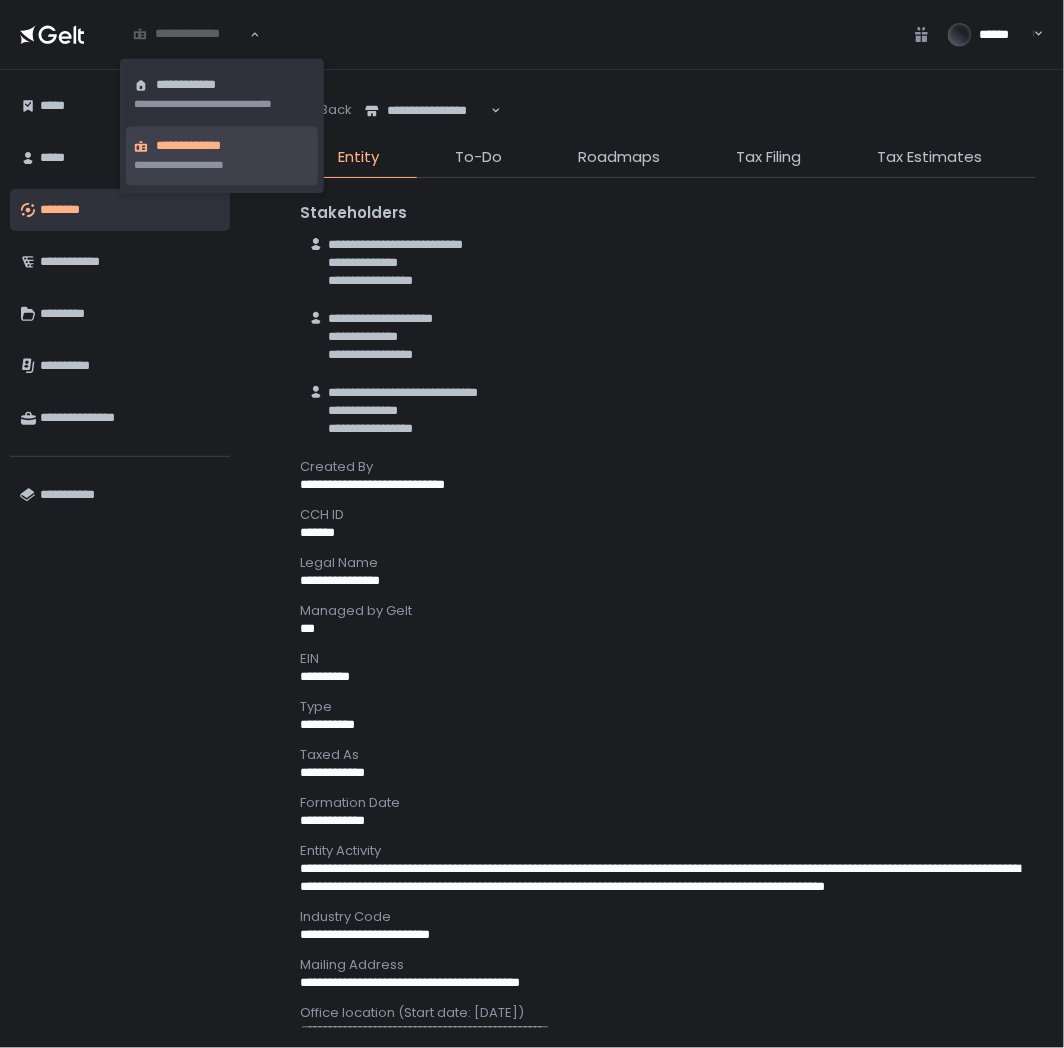 click 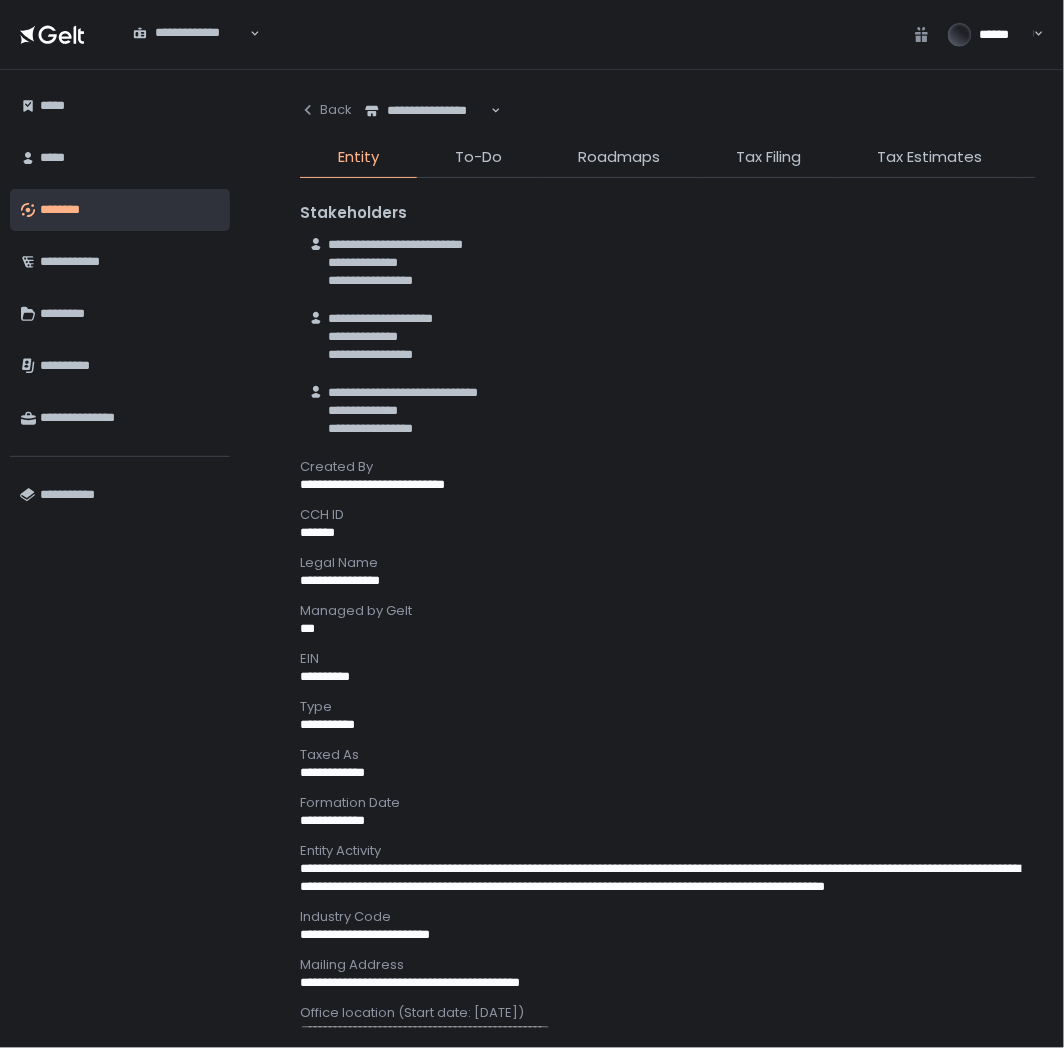 click on "********" at bounding box center [130, 210] 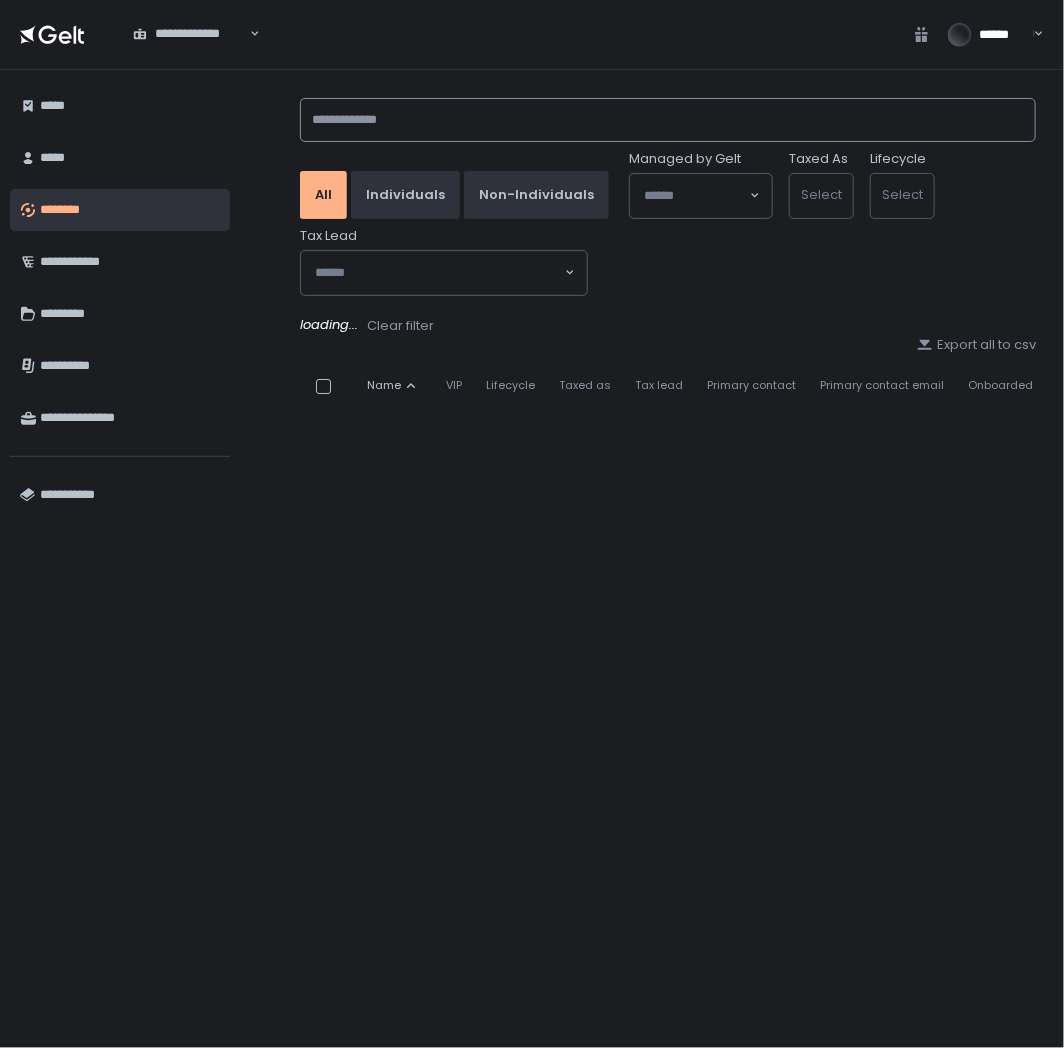 click 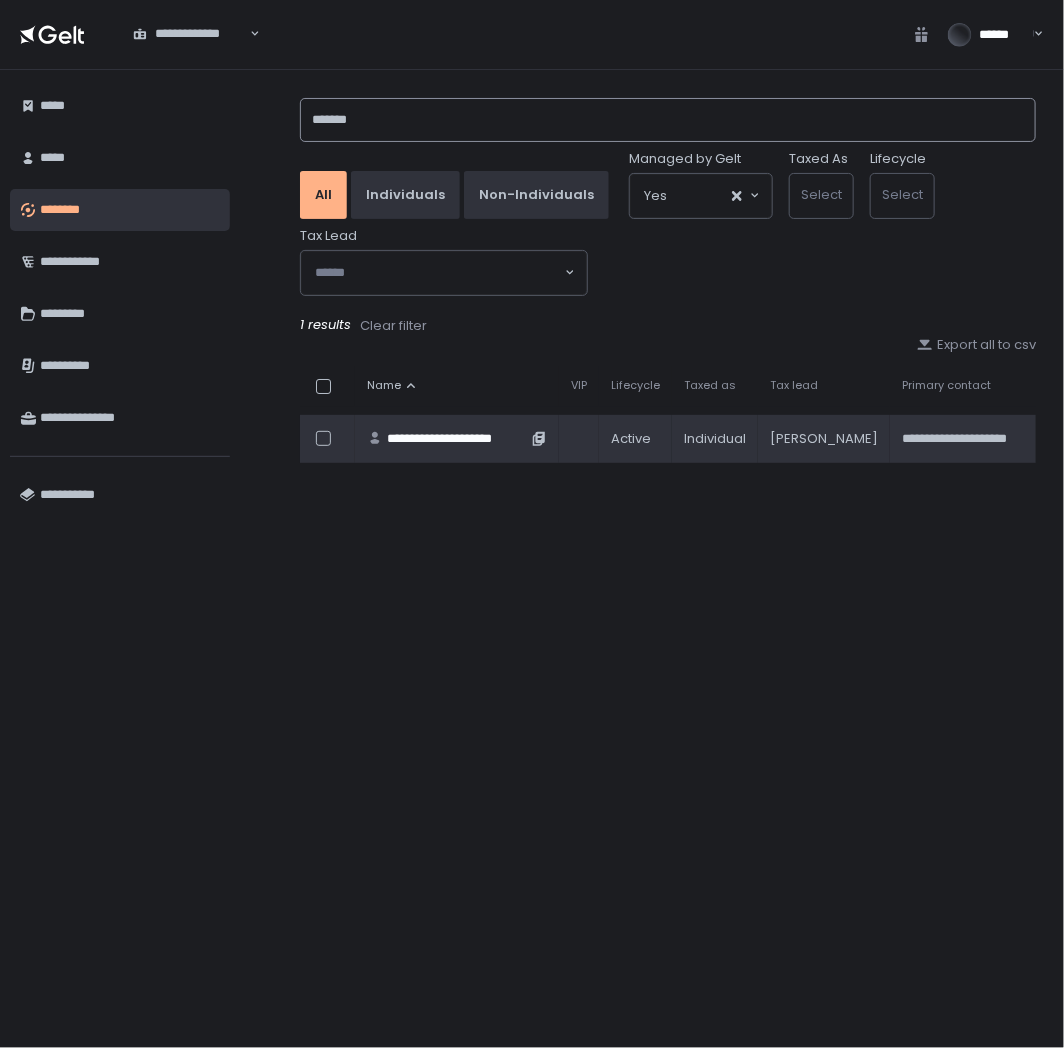 type on "*******" 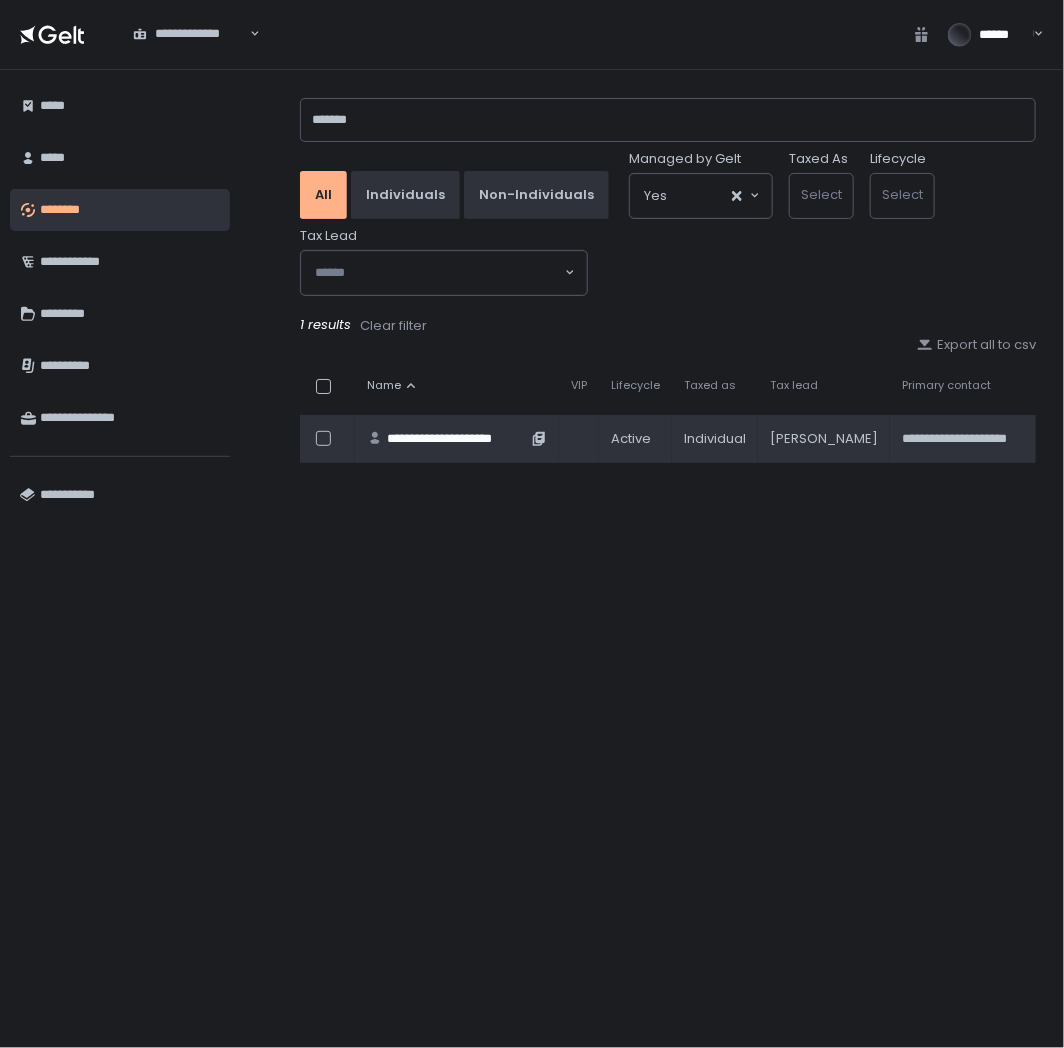 click on "**********" at bounding box center [457, 439] 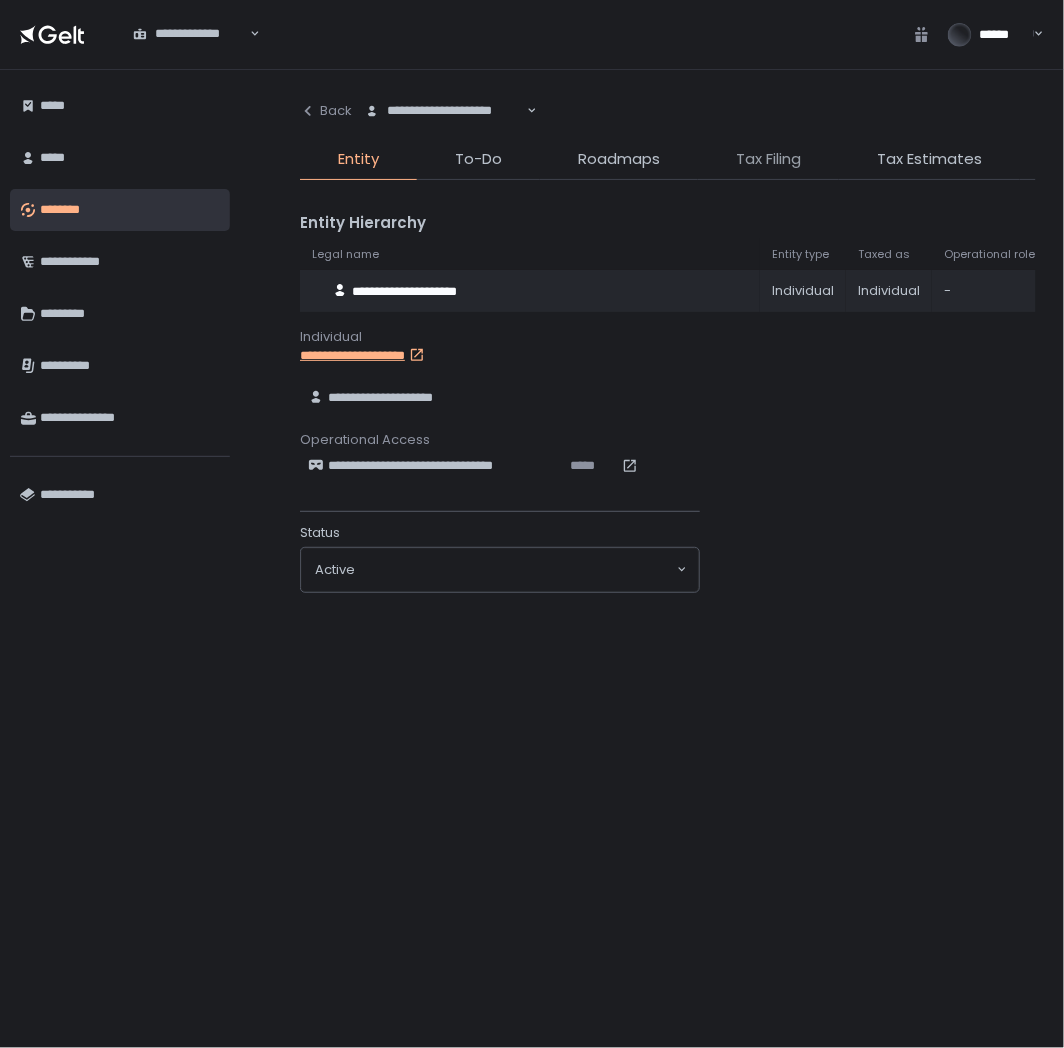 click on "Tax Filing" at bounding box center (768, 159) 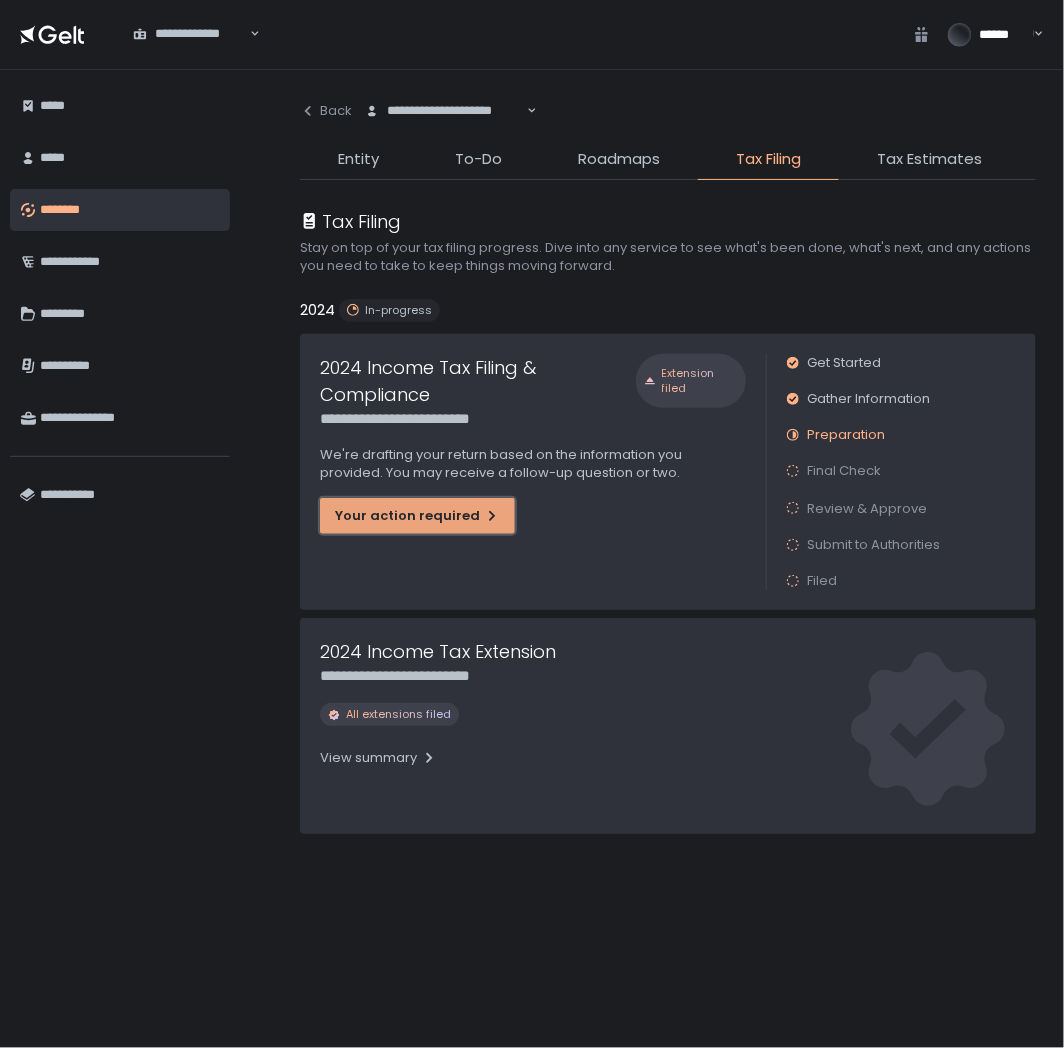 click on "Your action required" 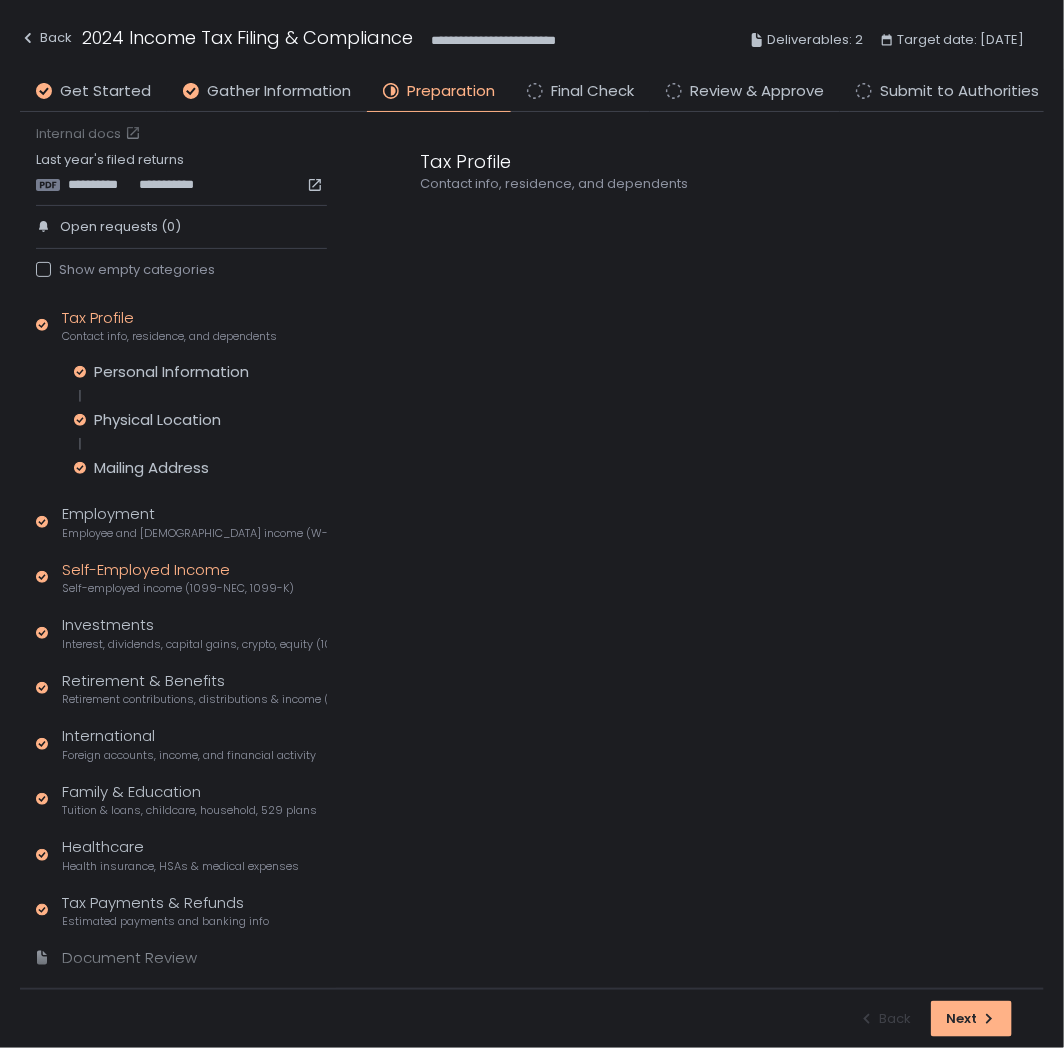 scroll, scrollTop: 0, scrollLeft: 0, axis: both 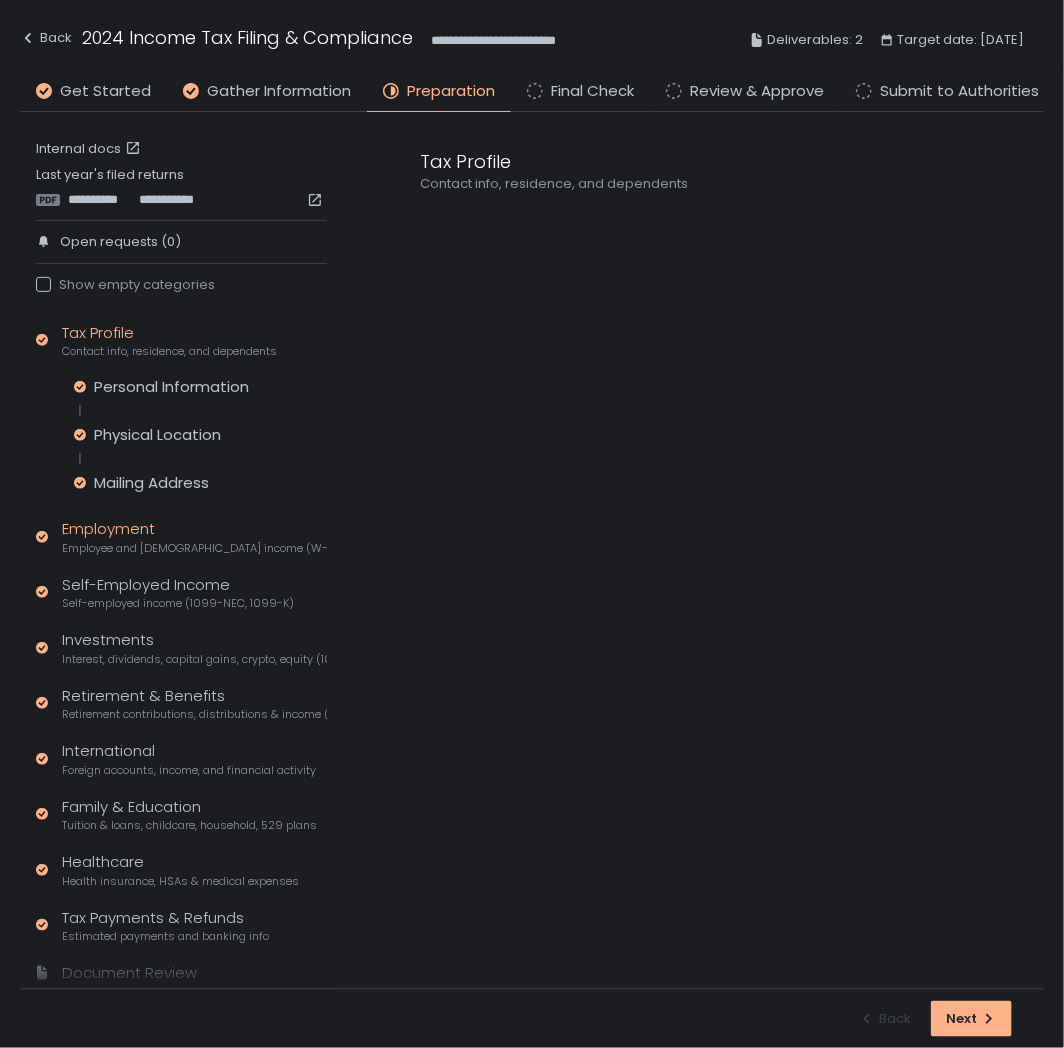 click on "Employment Employee and [DEMOGRAPHIC_DATA] income (W-2s)" 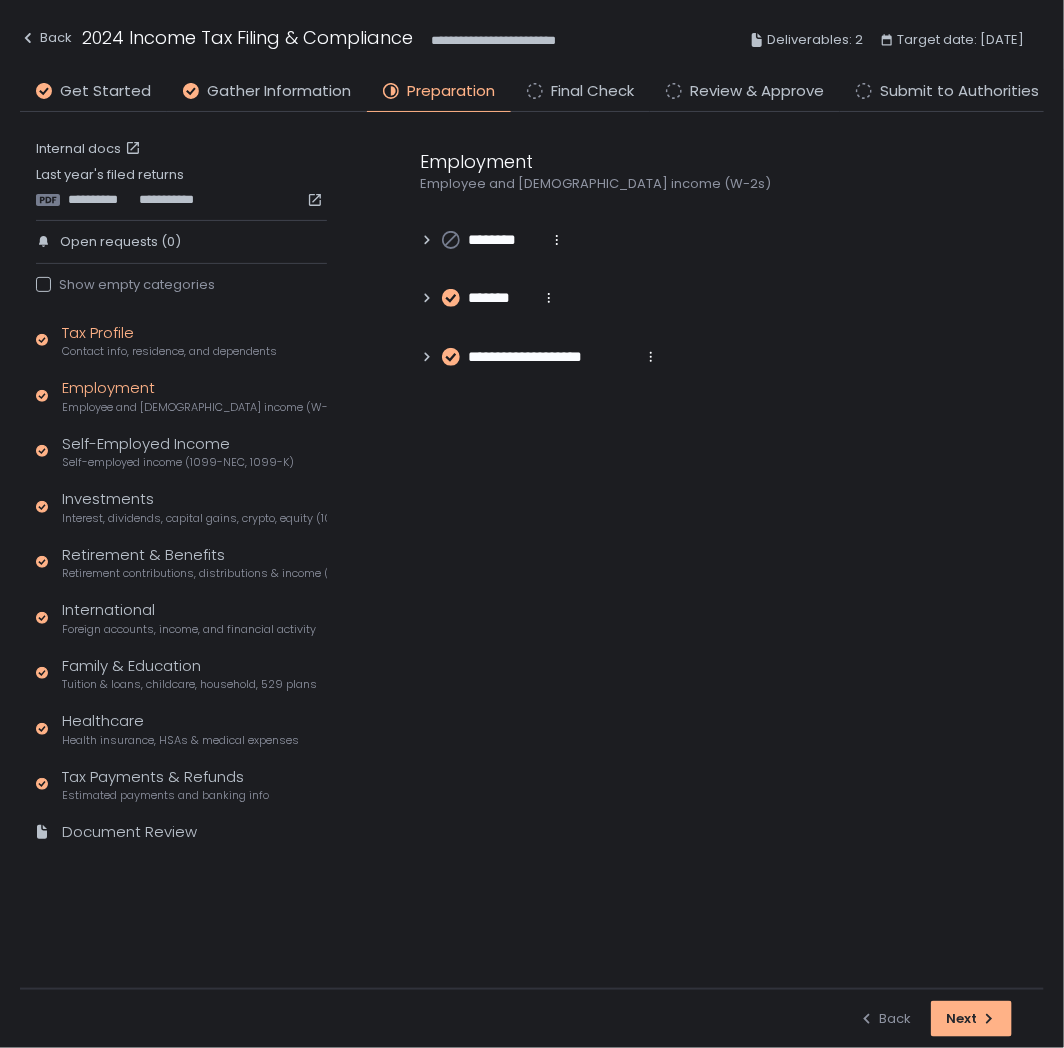 click on "Contact info, residence, and dependents" 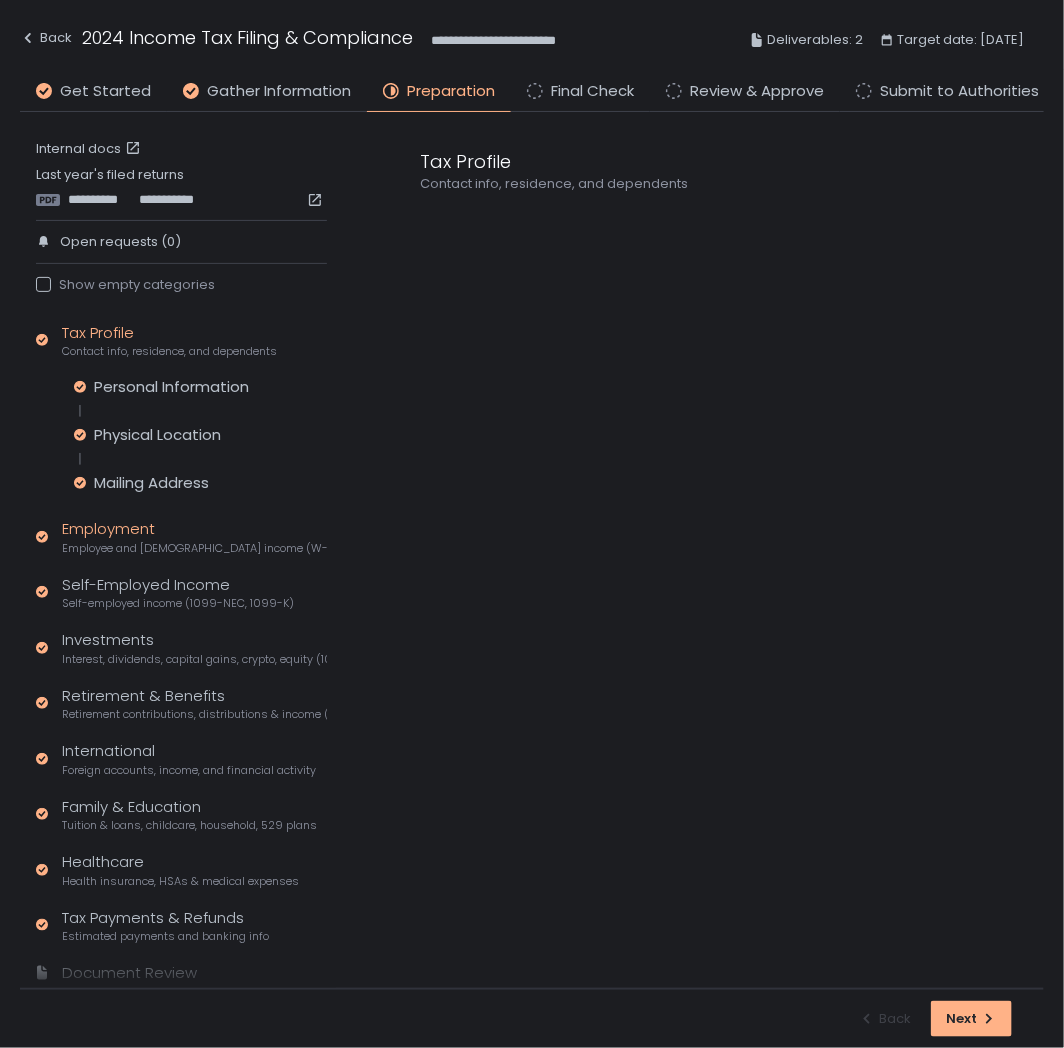 click on "Employment Employee and [DEMOGRAPHIC_DATA] income (W-2s)" 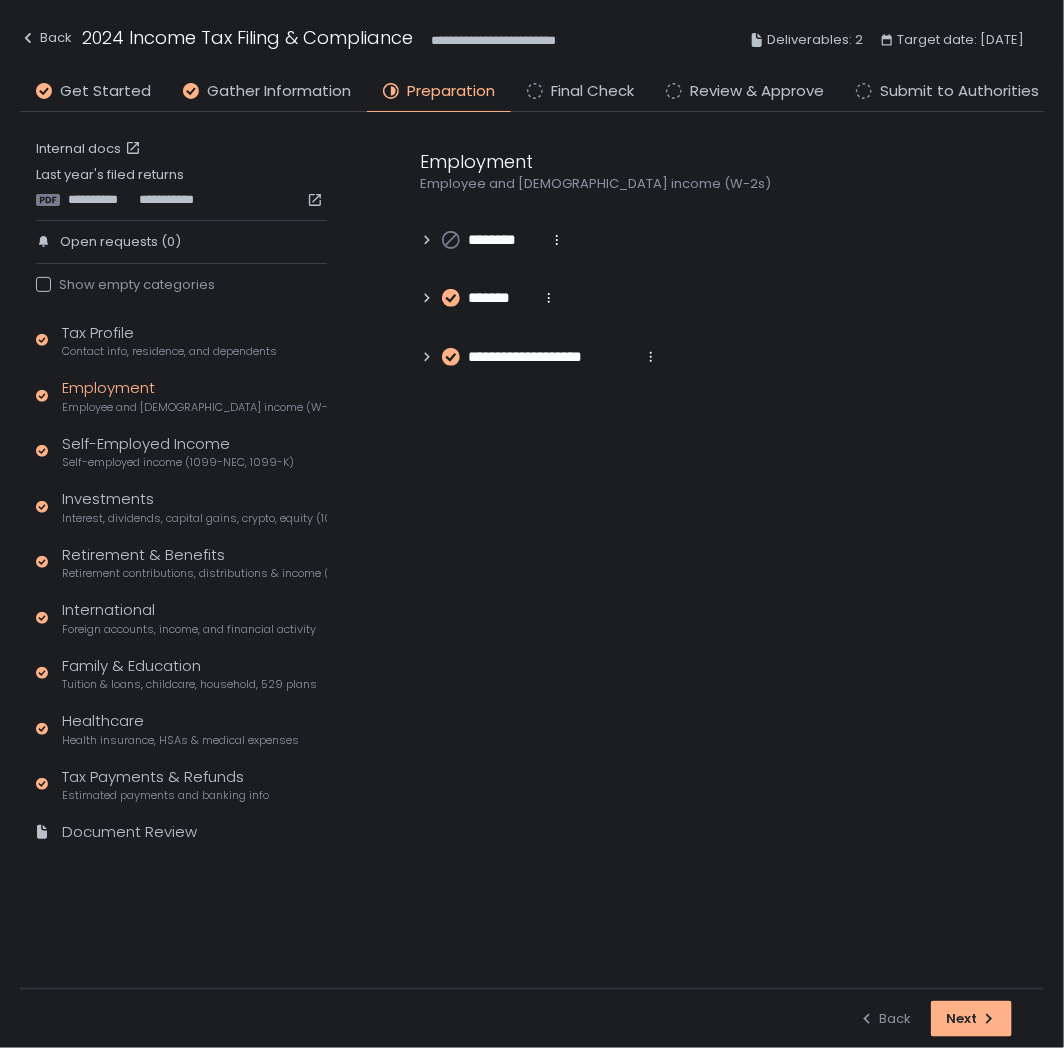 click 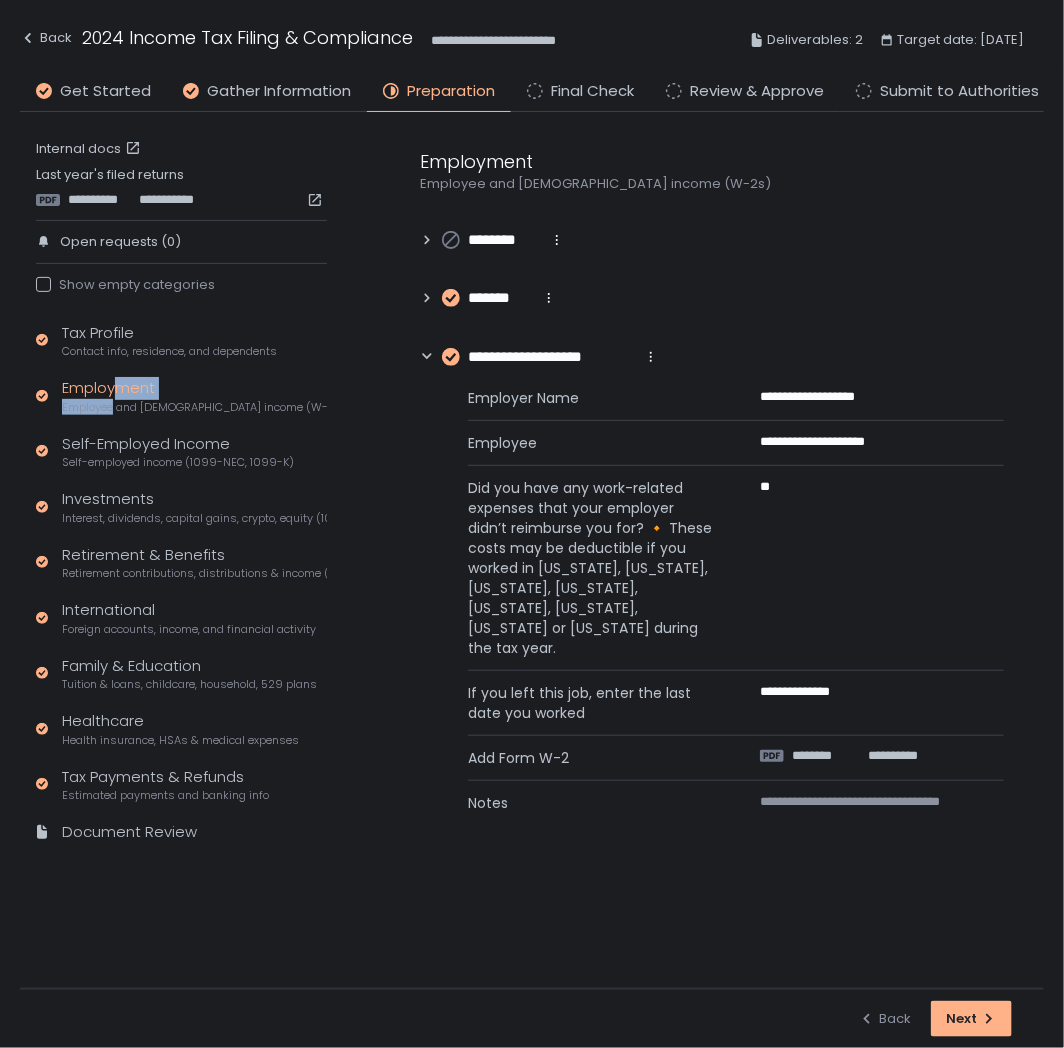 click on "Employment Employee and [DEMOGRAPHIC_DATA] income (W-2s)" 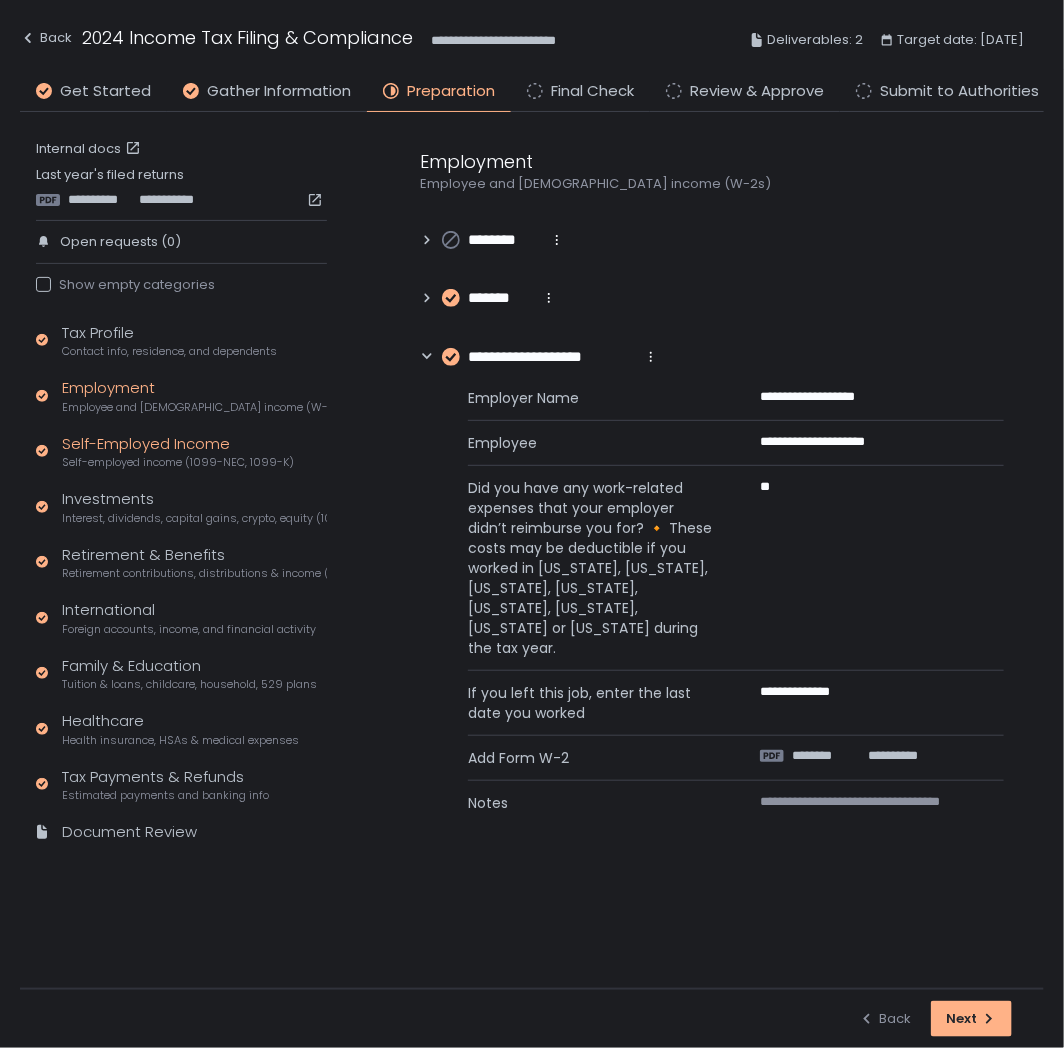 click on "Self-employed income (1099-NEC, 1099-K)" 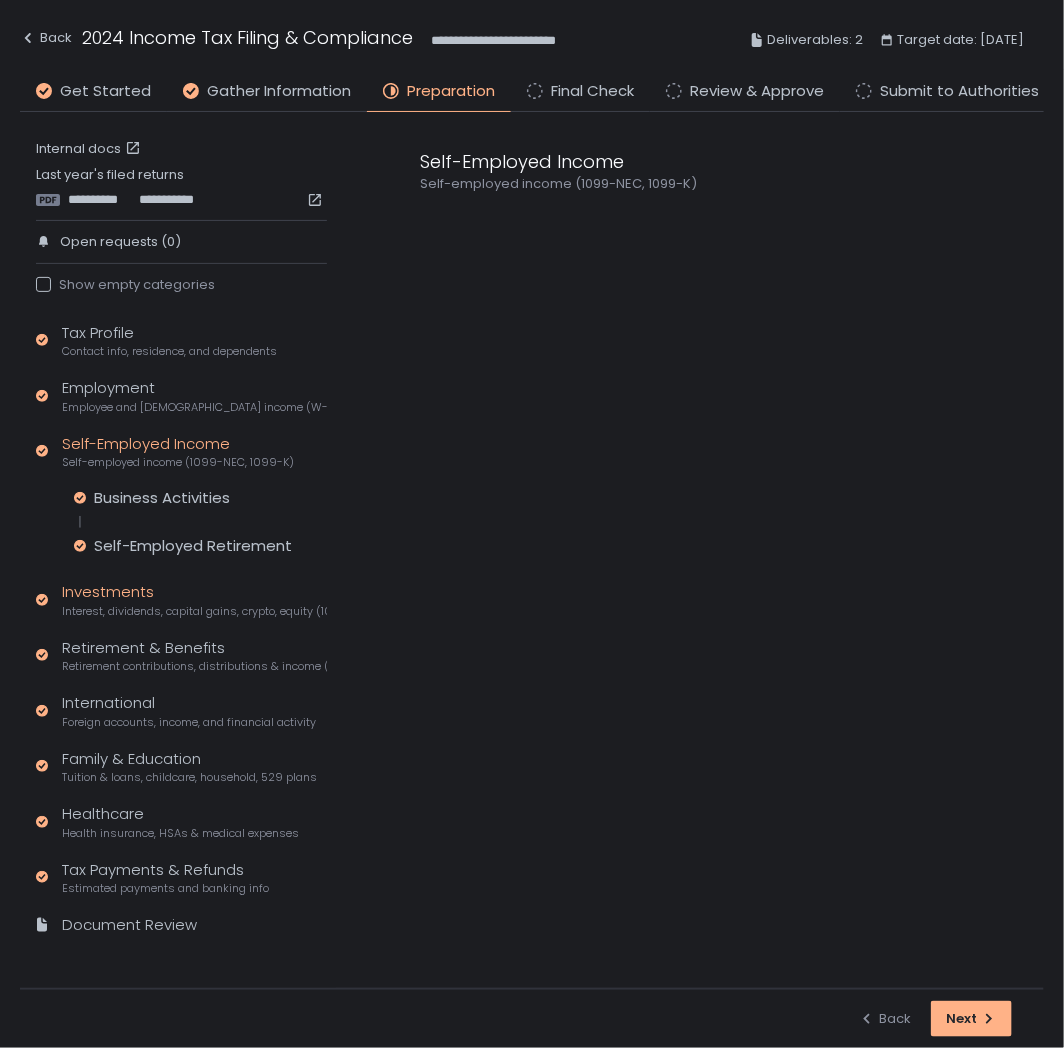 click on "Interest, dividends, capital gains, crypto, equity (1099s, K-1s)" 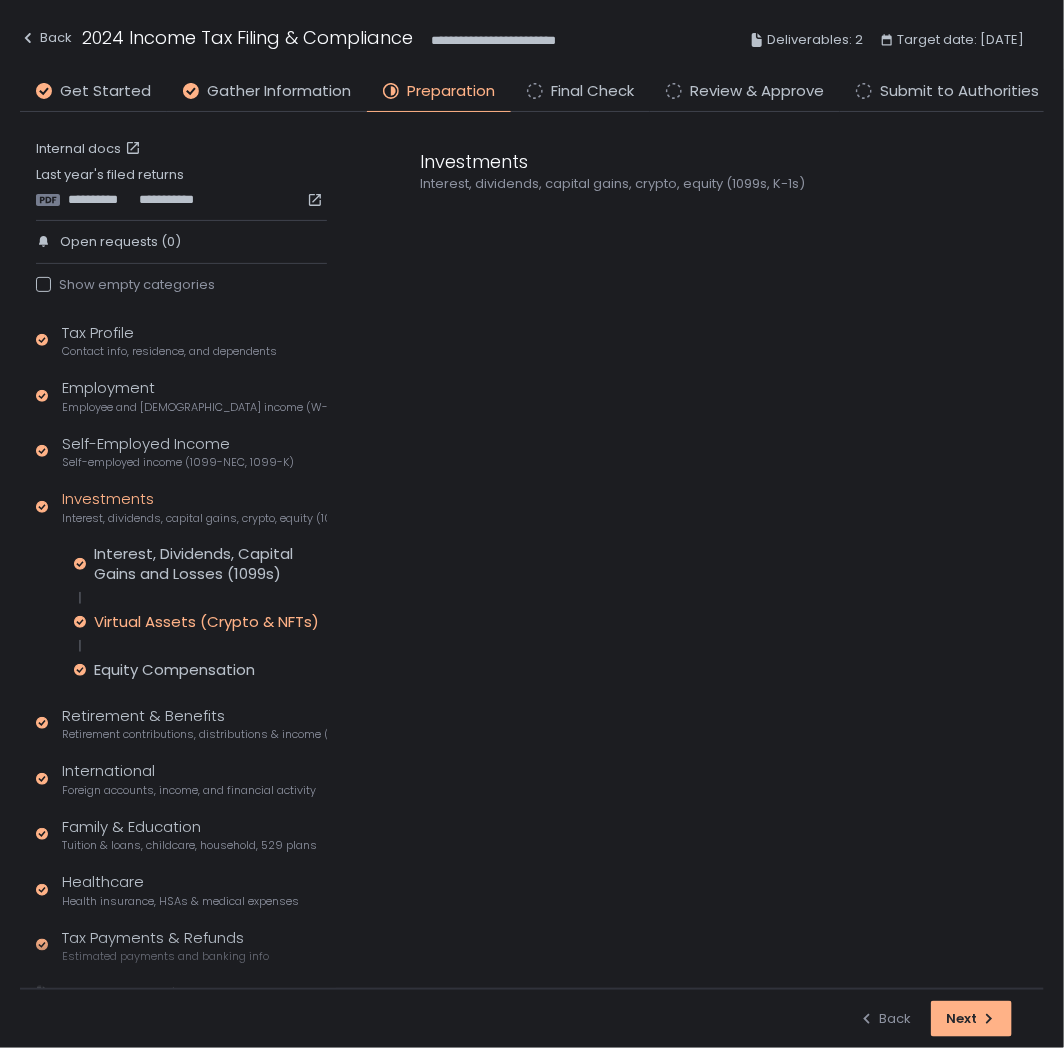 click on "Virtual Assets (Crypto & NFTs)" 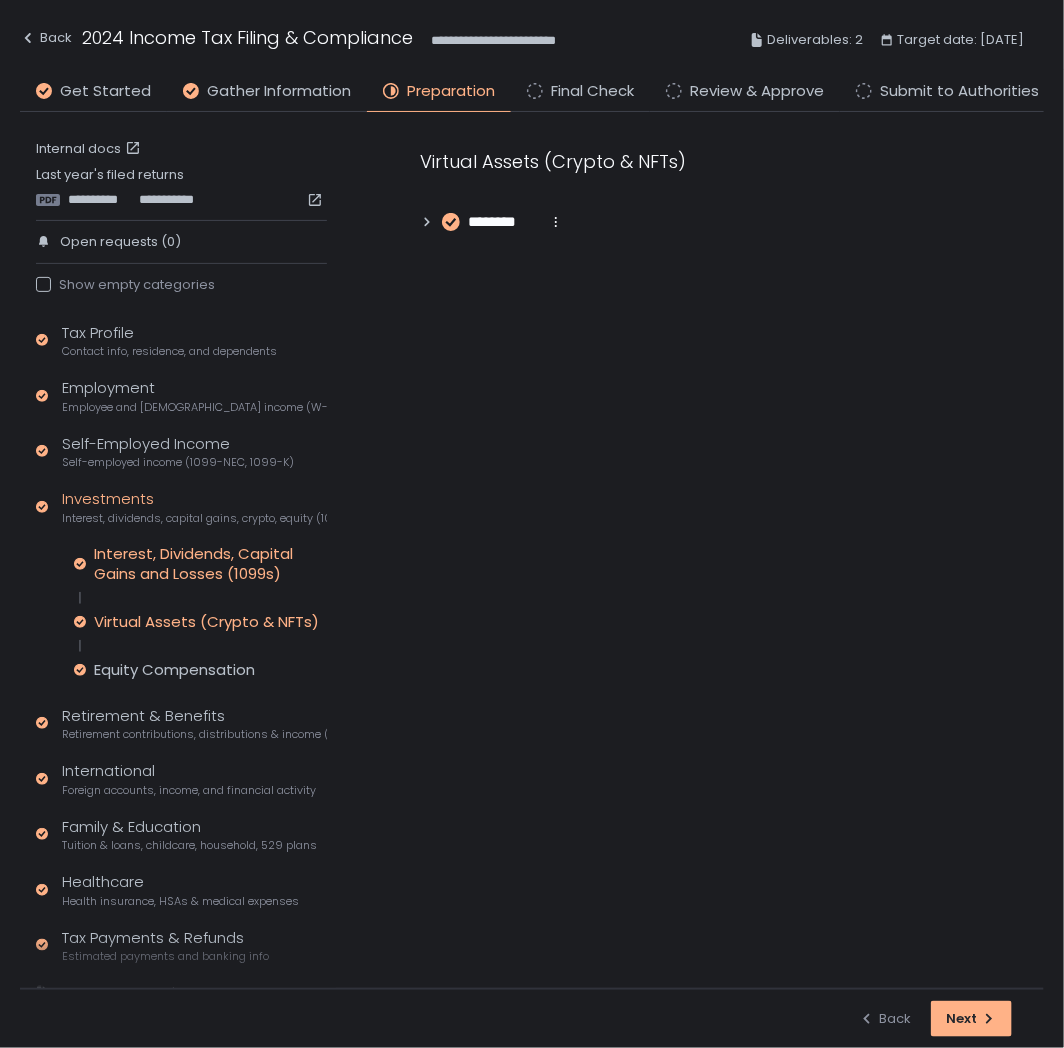 click on "Interest, Dividends, Capital Gains and Losses (1099s)" 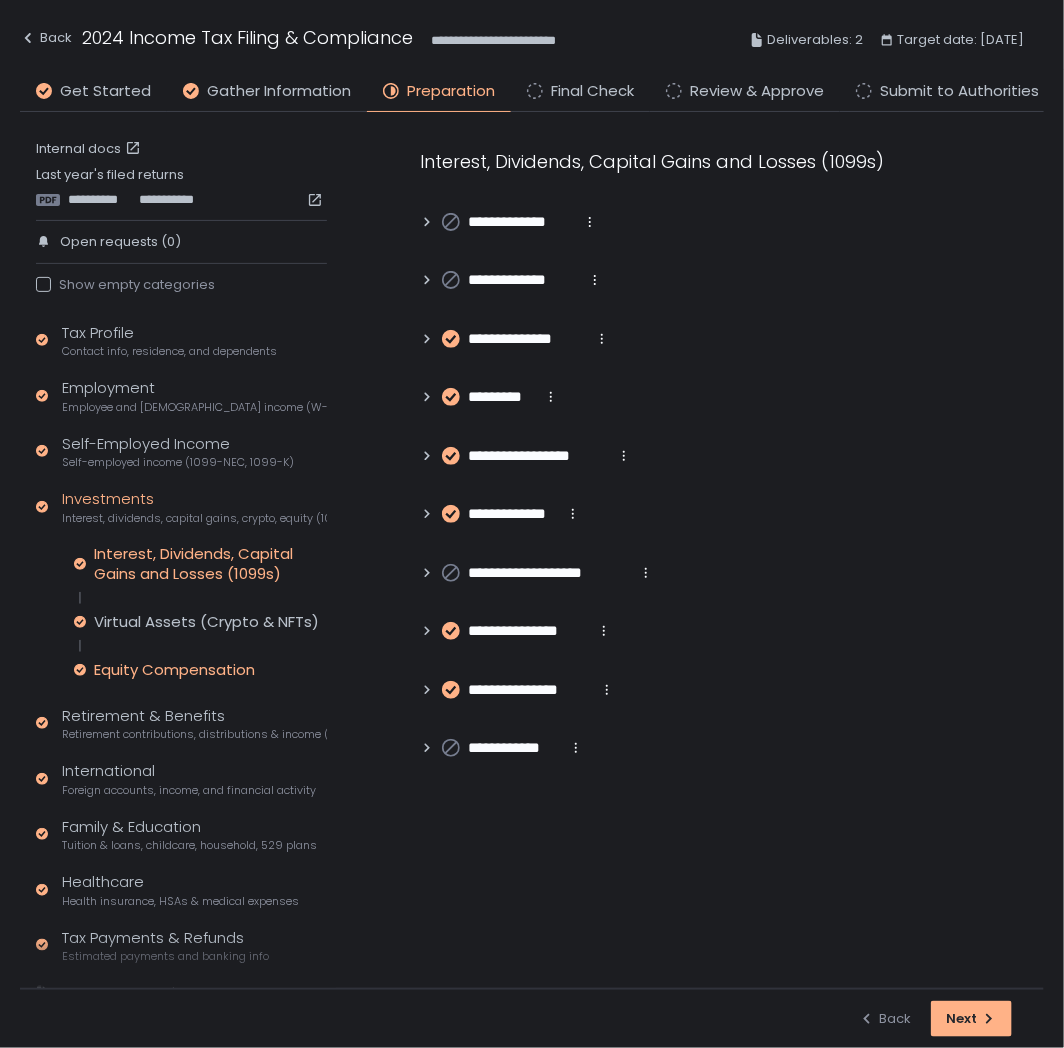 click on "Equity Compensation" 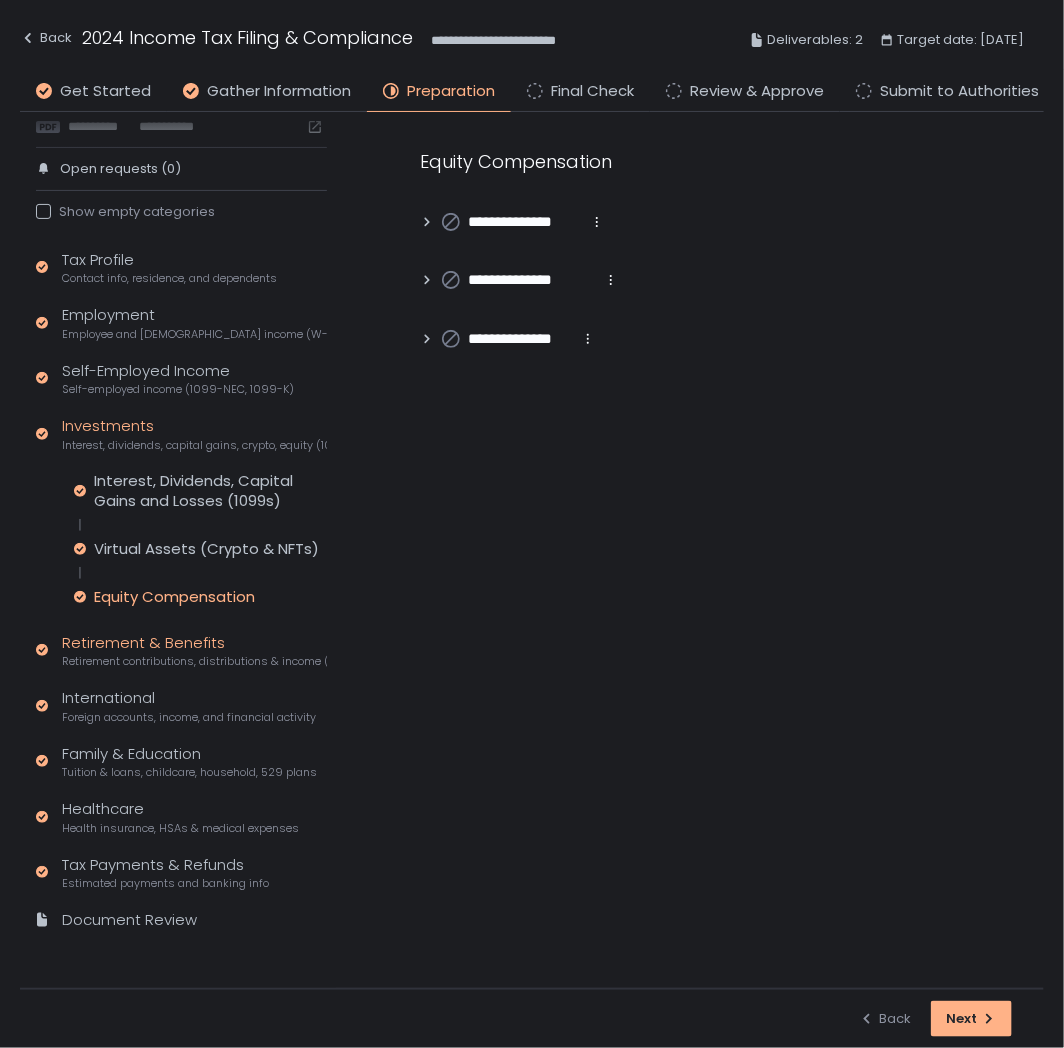 click on "Retirement & Benefits Retirement contributions, distributions & income (1099-R, 5498)" 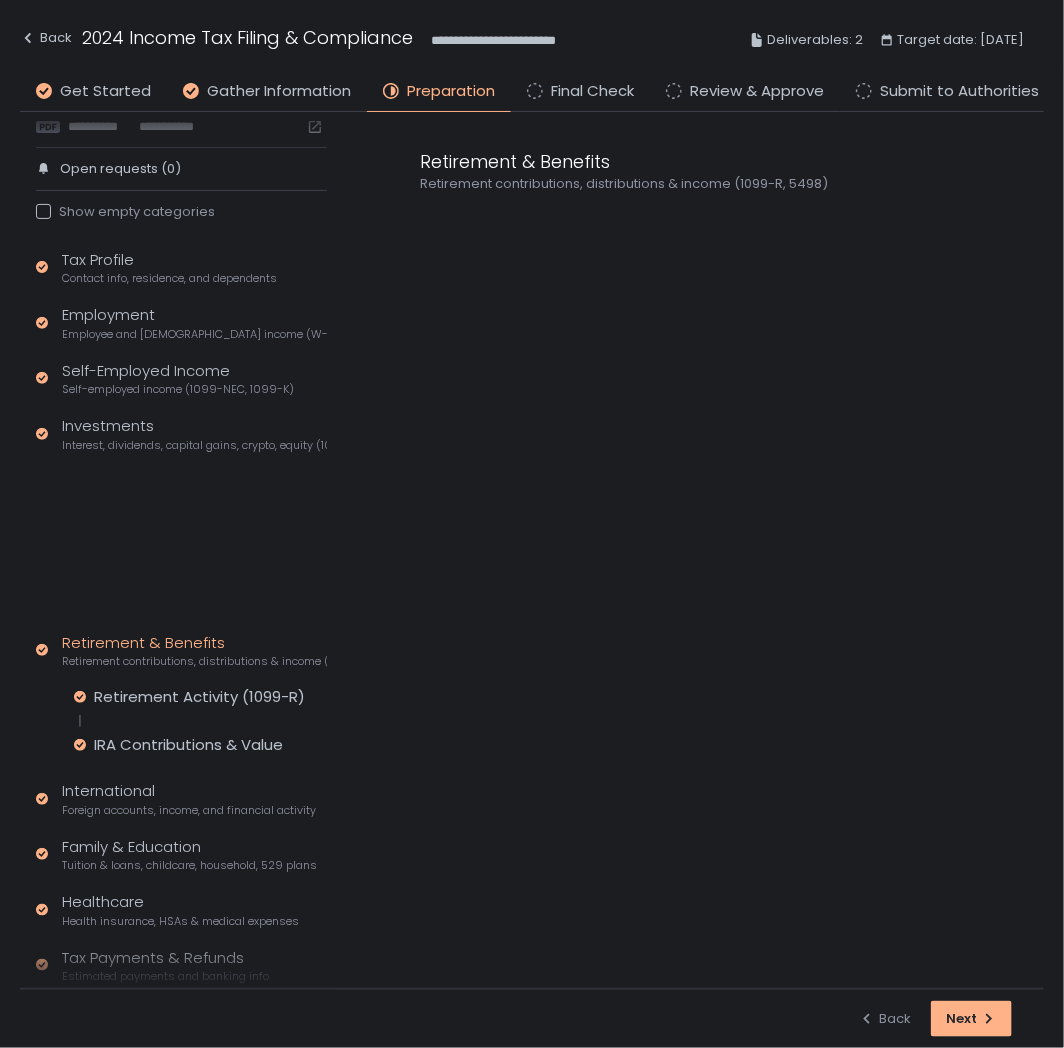 scroll, scrollTop: 5, scrollLeft: 0, axis: vertical 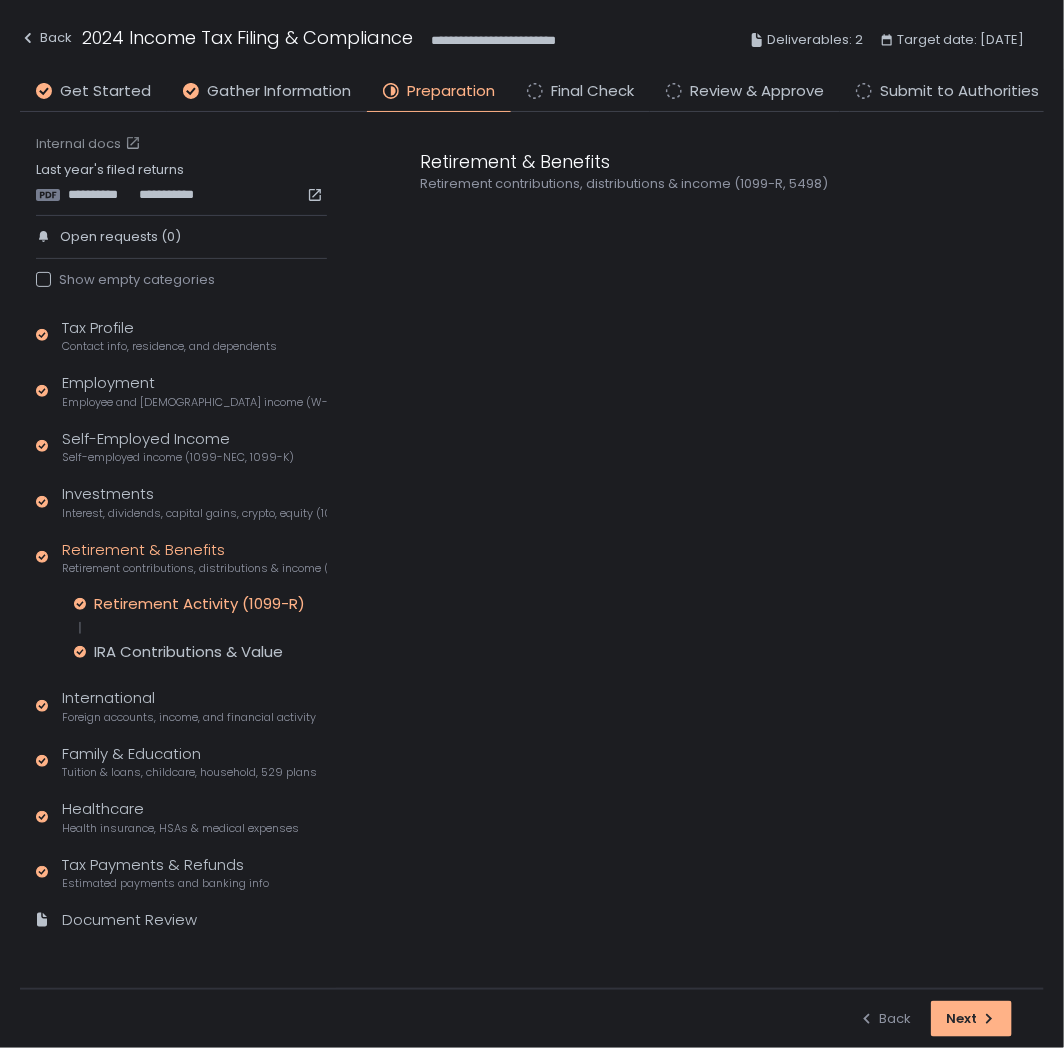 click on "Retirement Activity (1099-R)" 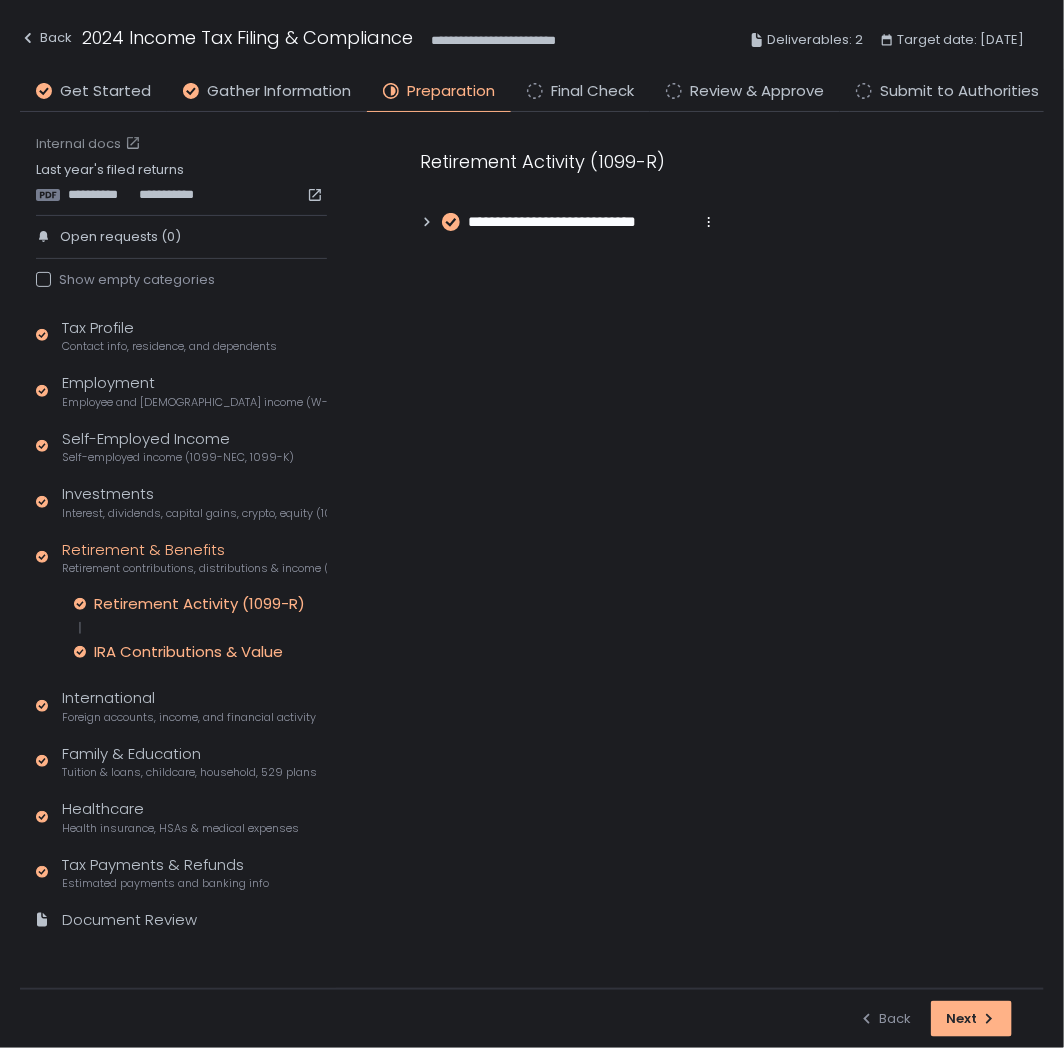 click on "IRA Contributions & Value" 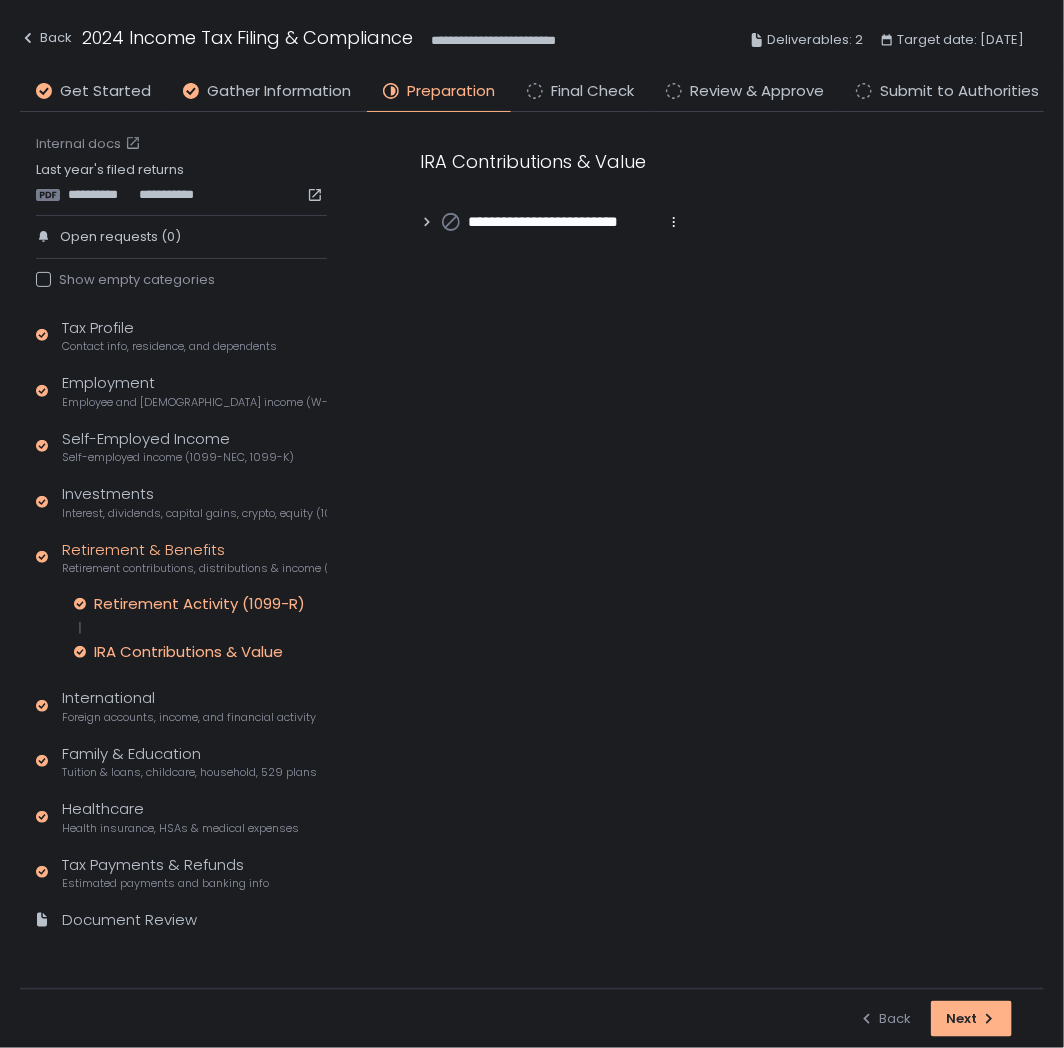 click on "Retirement Activity (1099-R)" 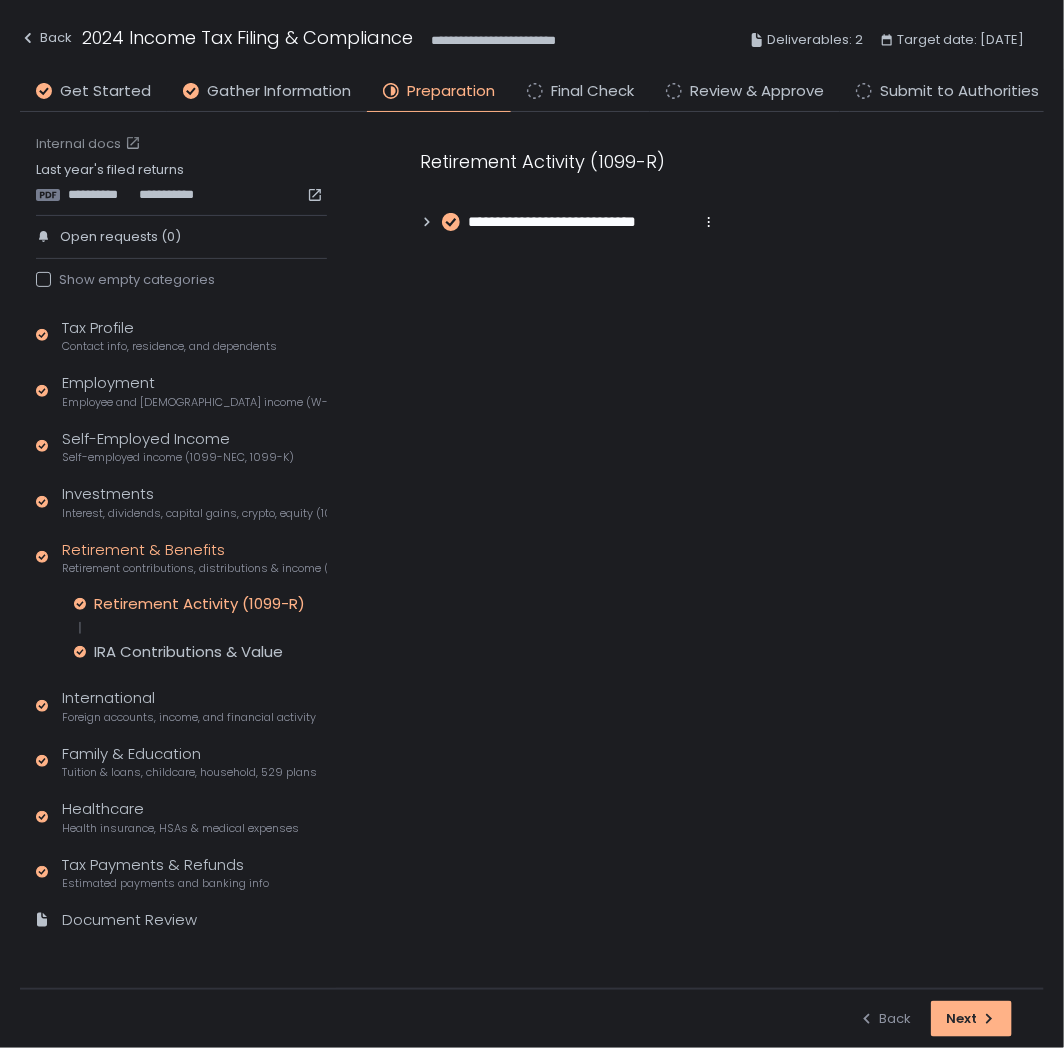 click 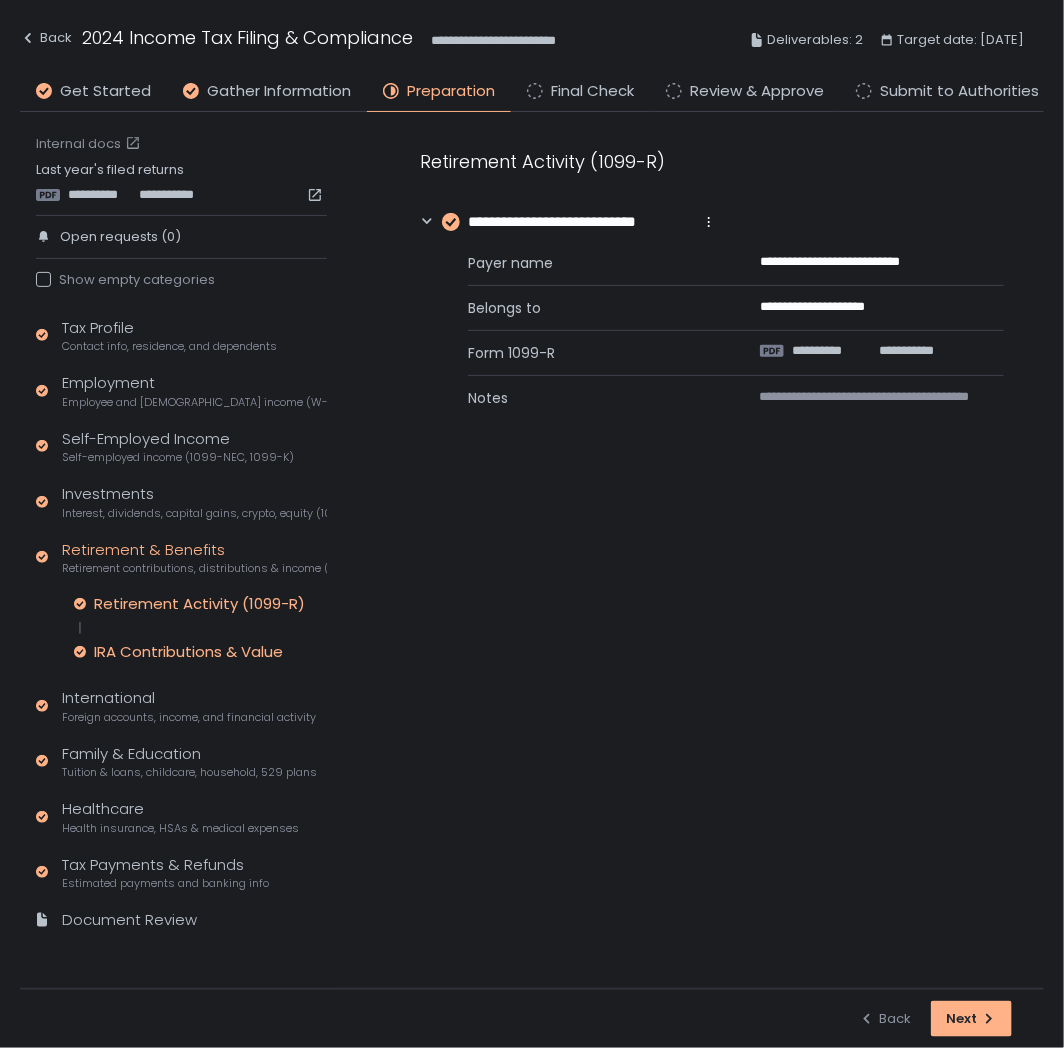 click on "IRA Contributions & Value" 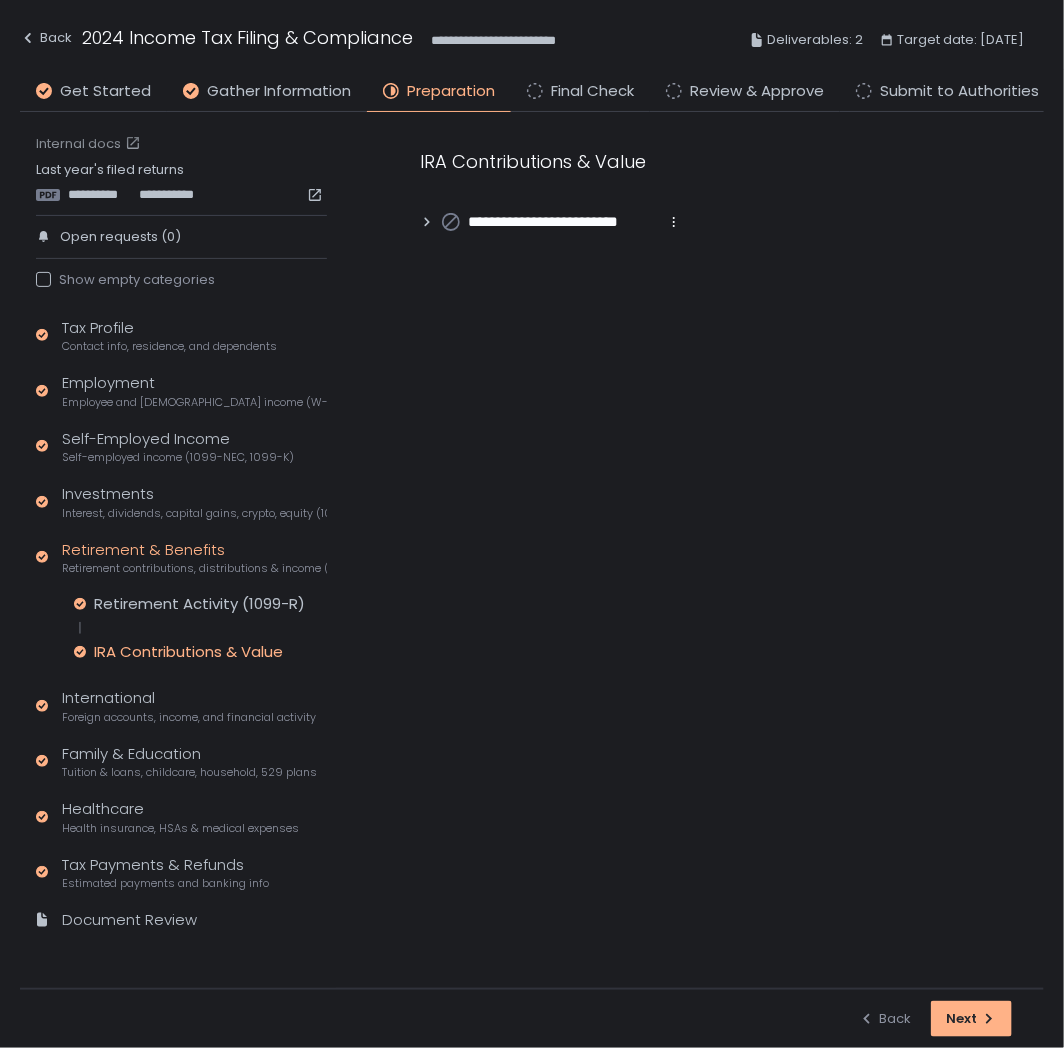 click on "**********" at bounding box center [712, 191] 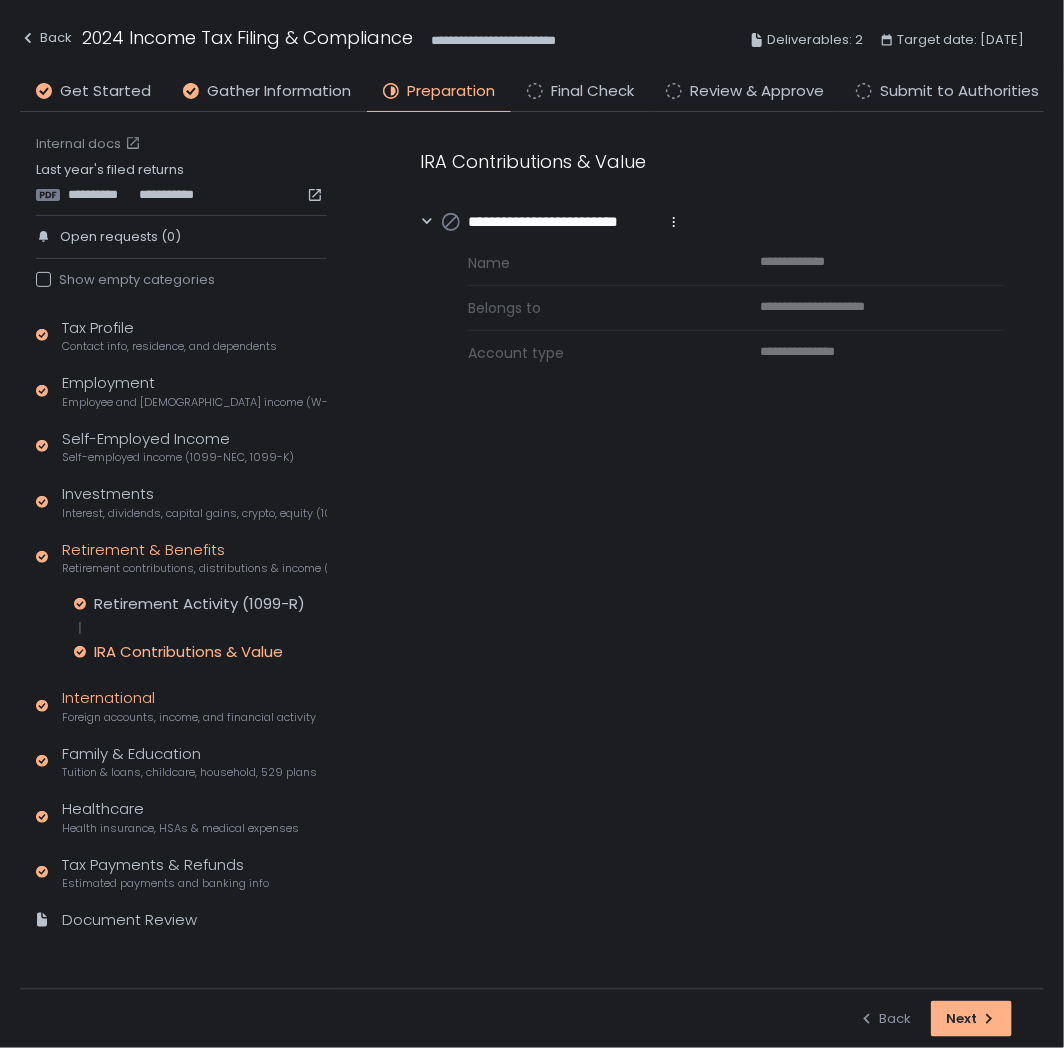 click on "International Foreign accounts, income, and financial activity" 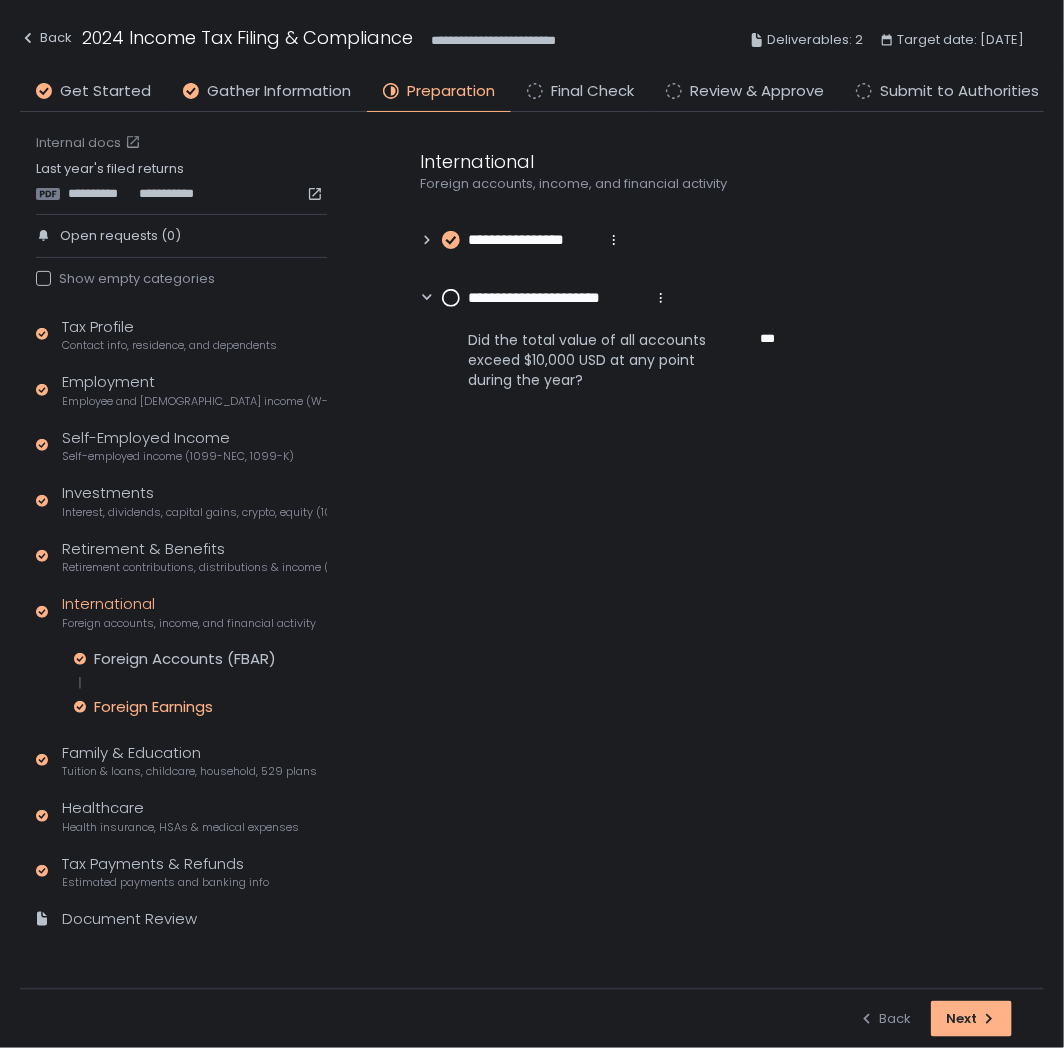 scroll, scrollTop: 5, scrollLeft: 0, axis: vertical 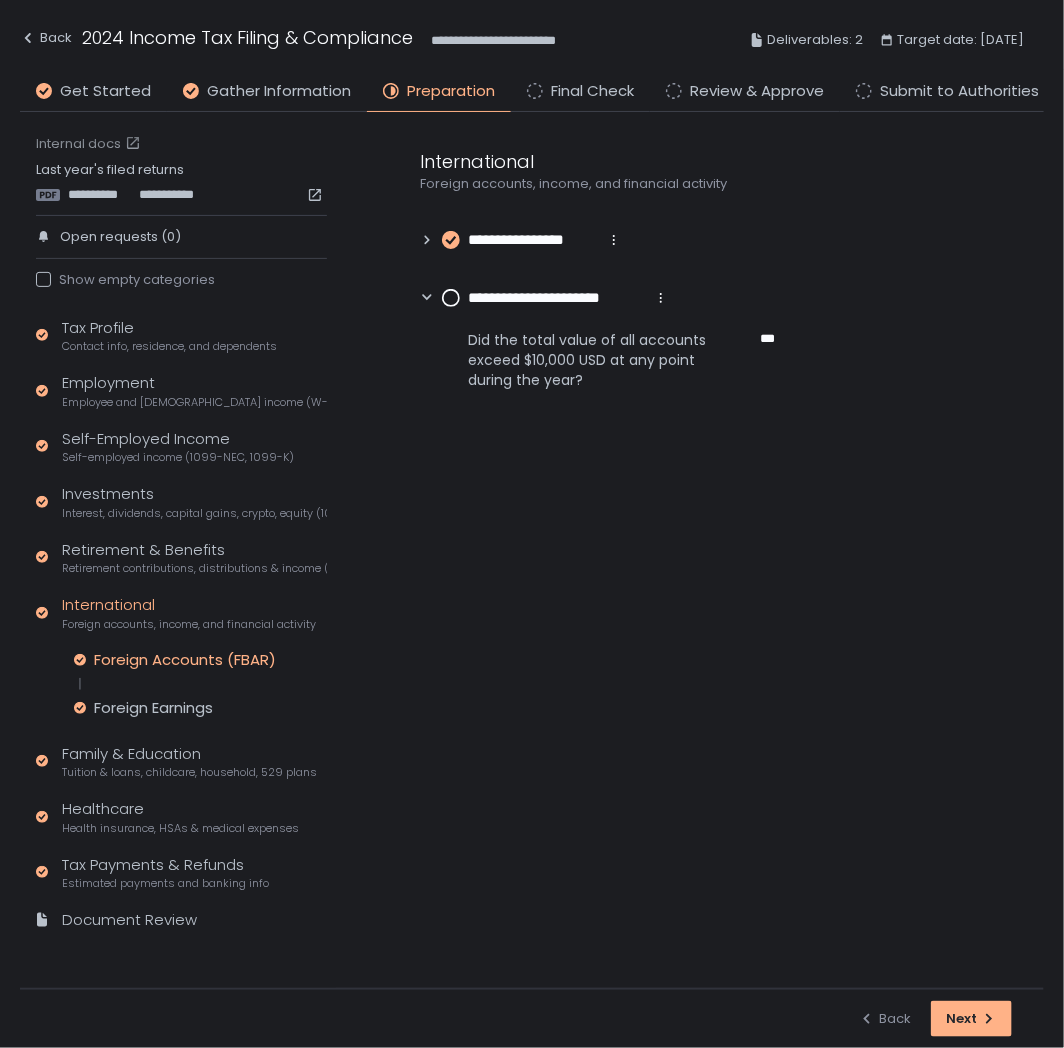 click on "Foreign Accounts (FBAR)" 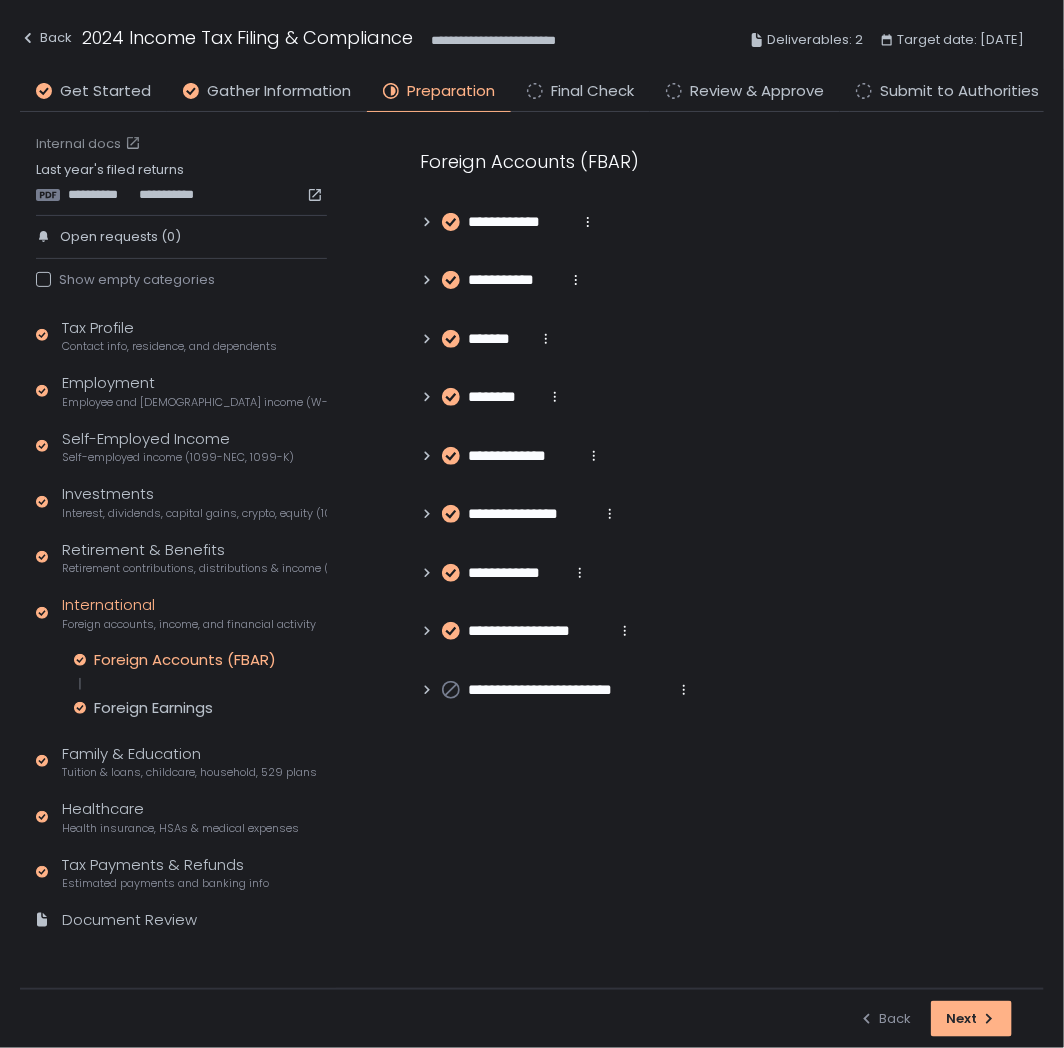 click 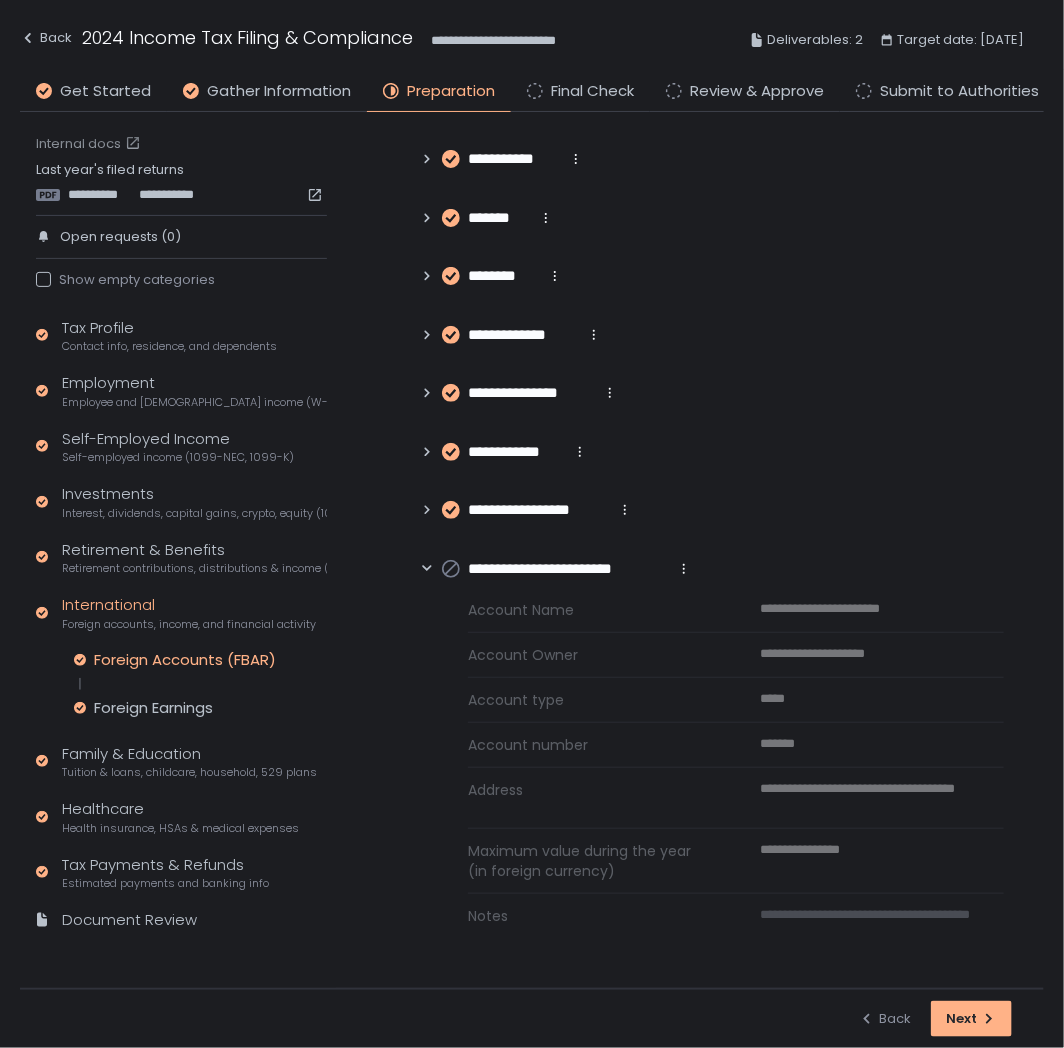 scroll, scrollTop: 122, scrollLeft: 0, axis: vertical 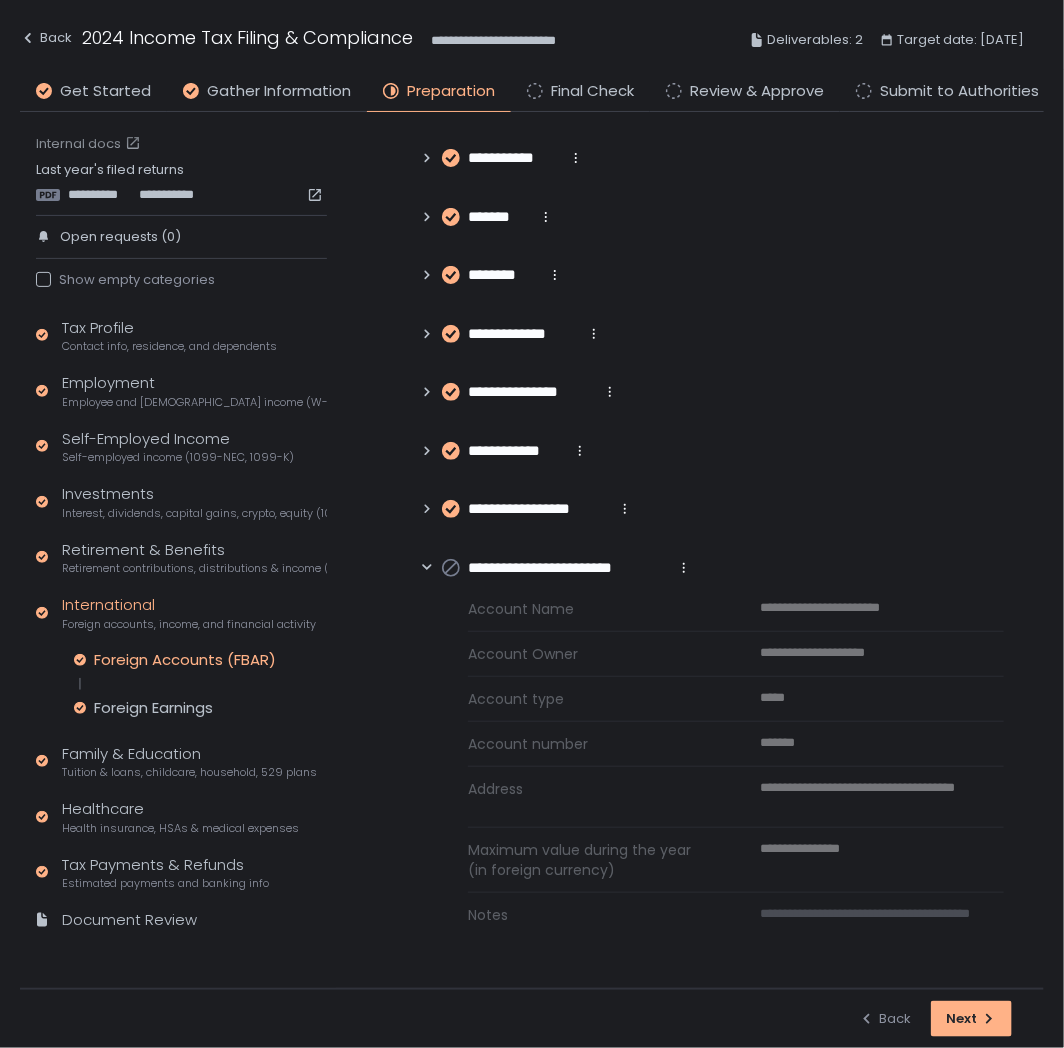 click 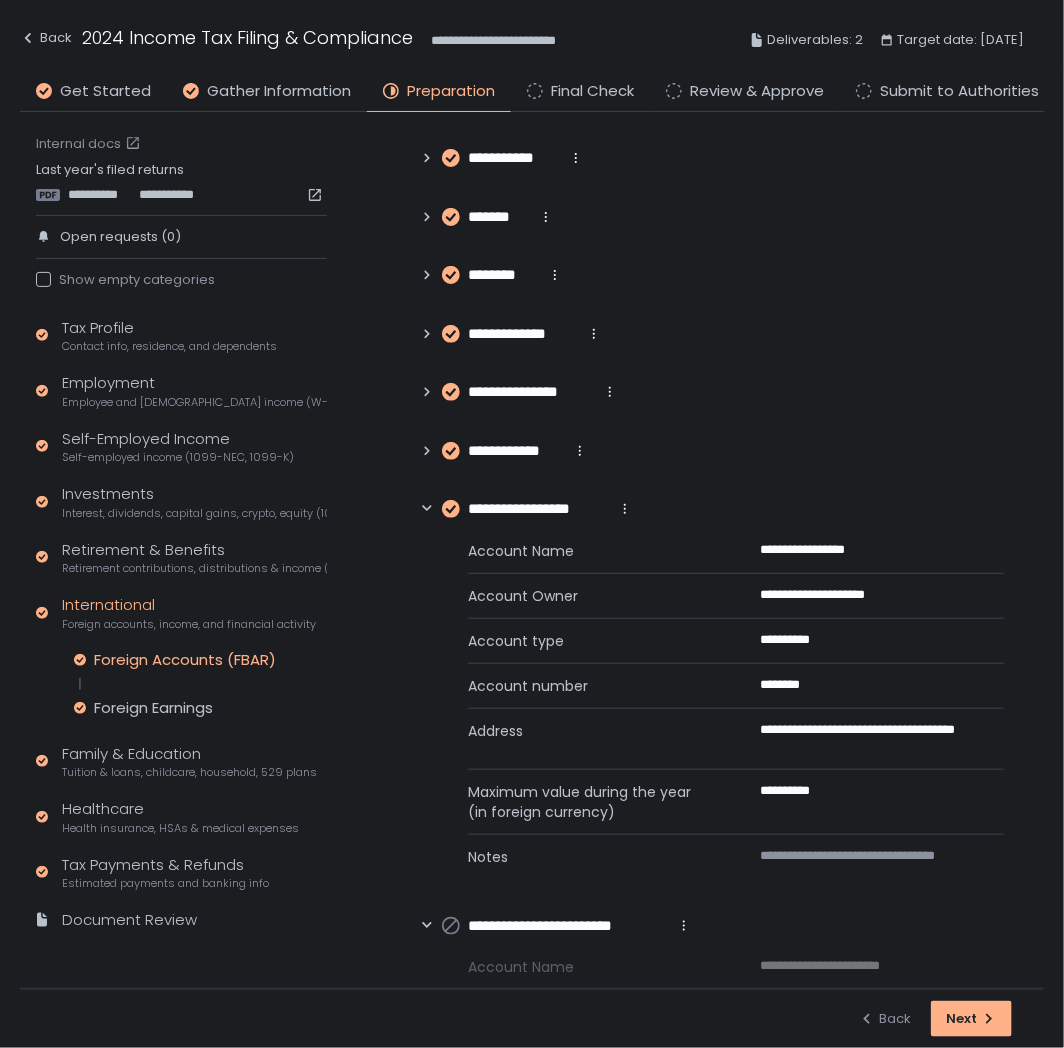 click 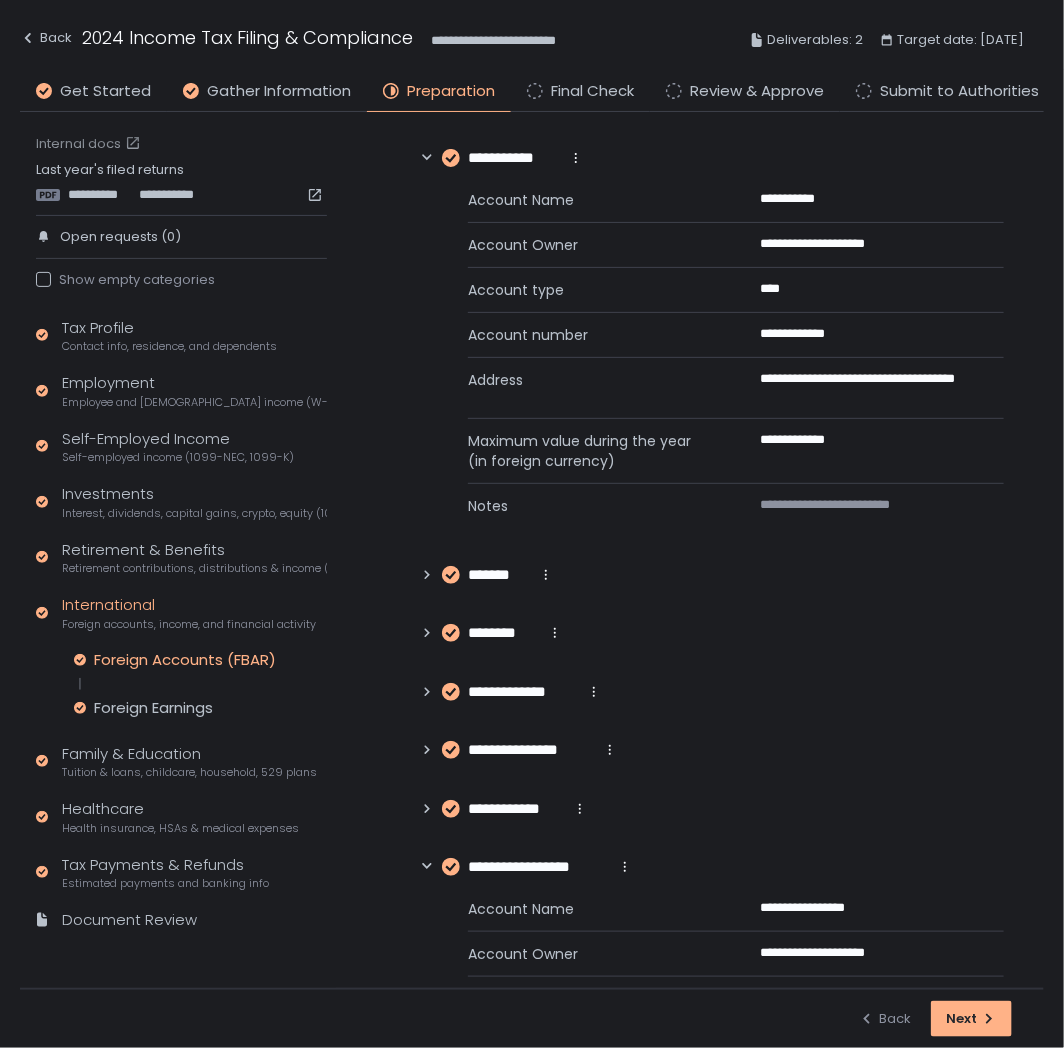 click 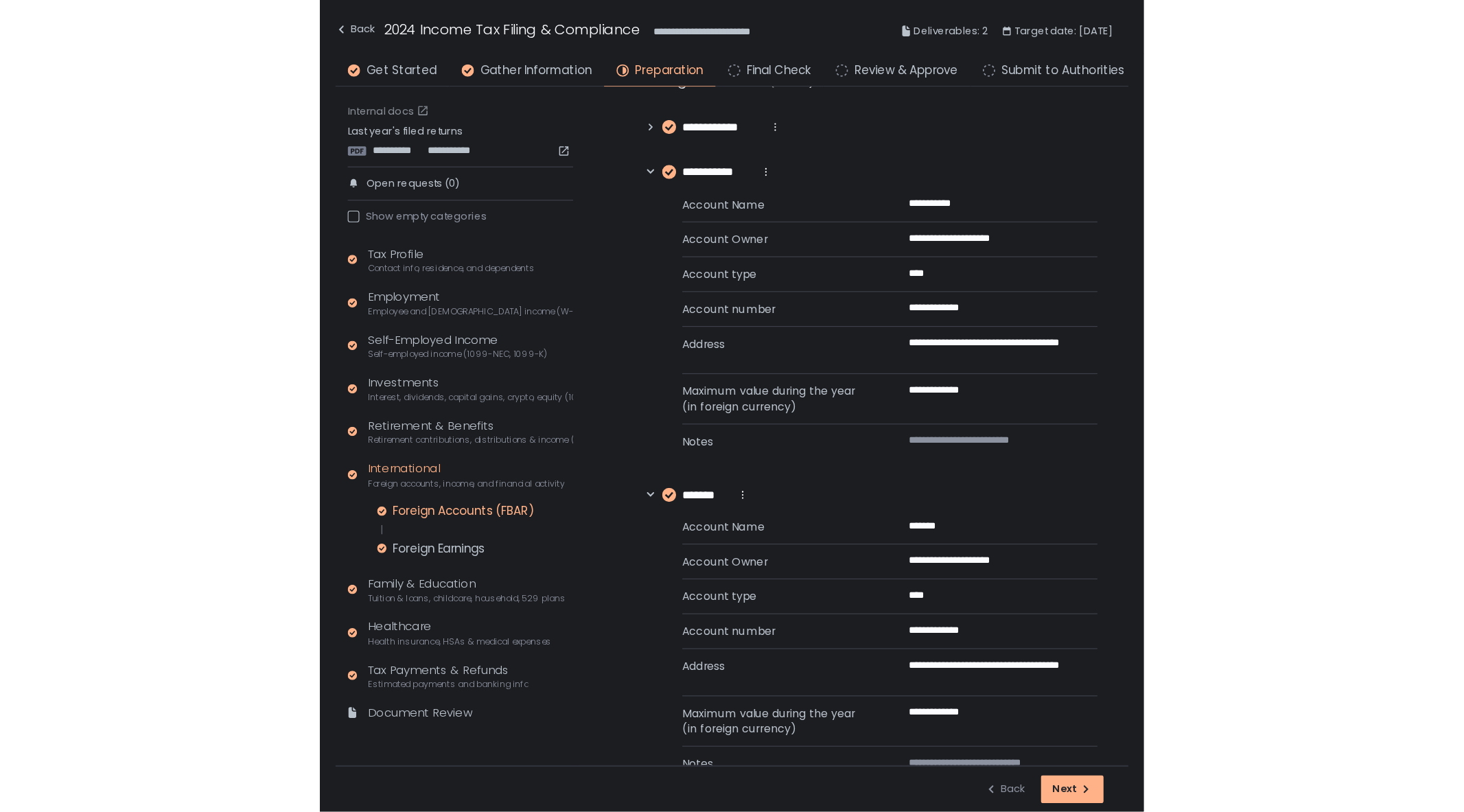 scroll, scrollTop: 0, scrollLeft: 0, axis: both 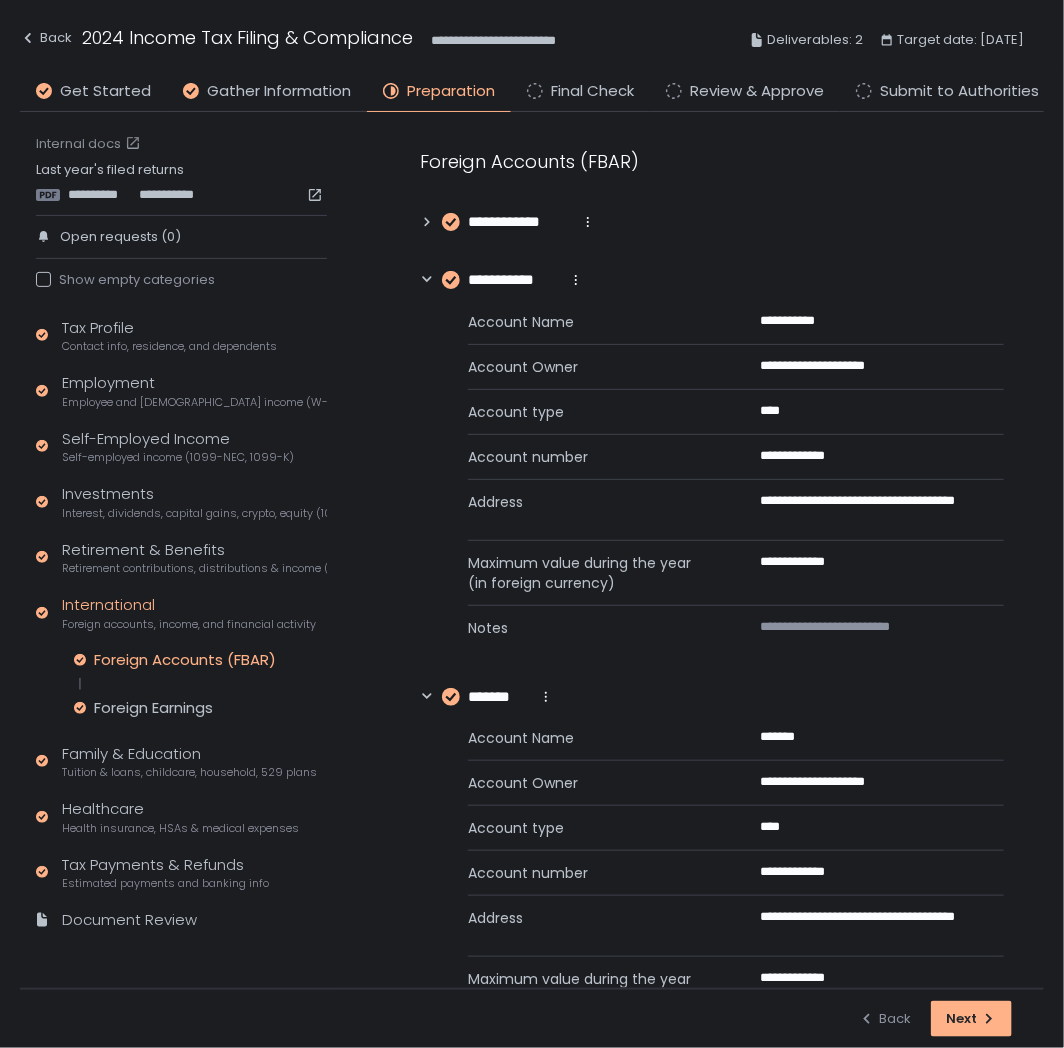 click on "**********" at bounding box center [712, 1149] 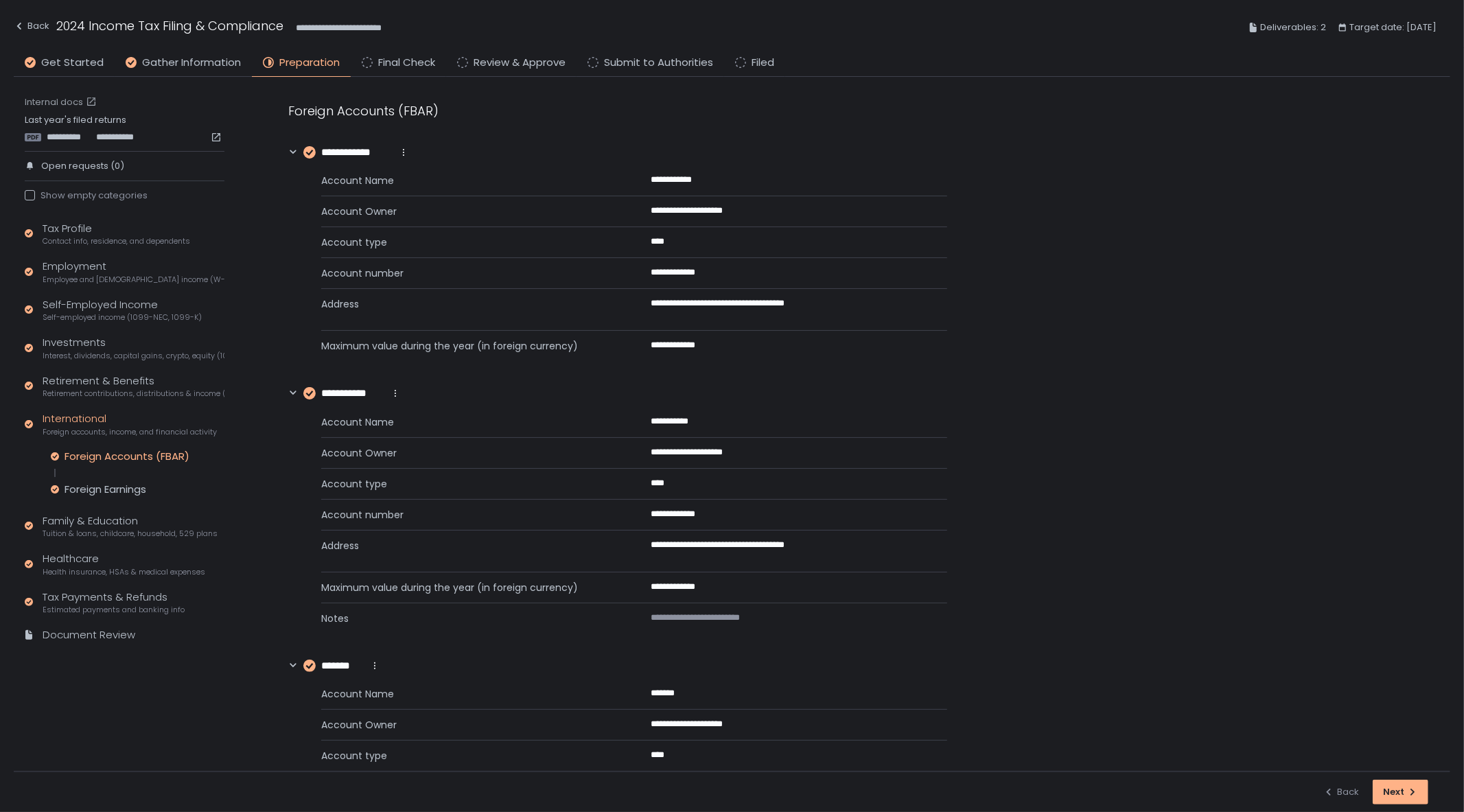scroll, scrollTop: 0, scrollLeft: 0, axis: both 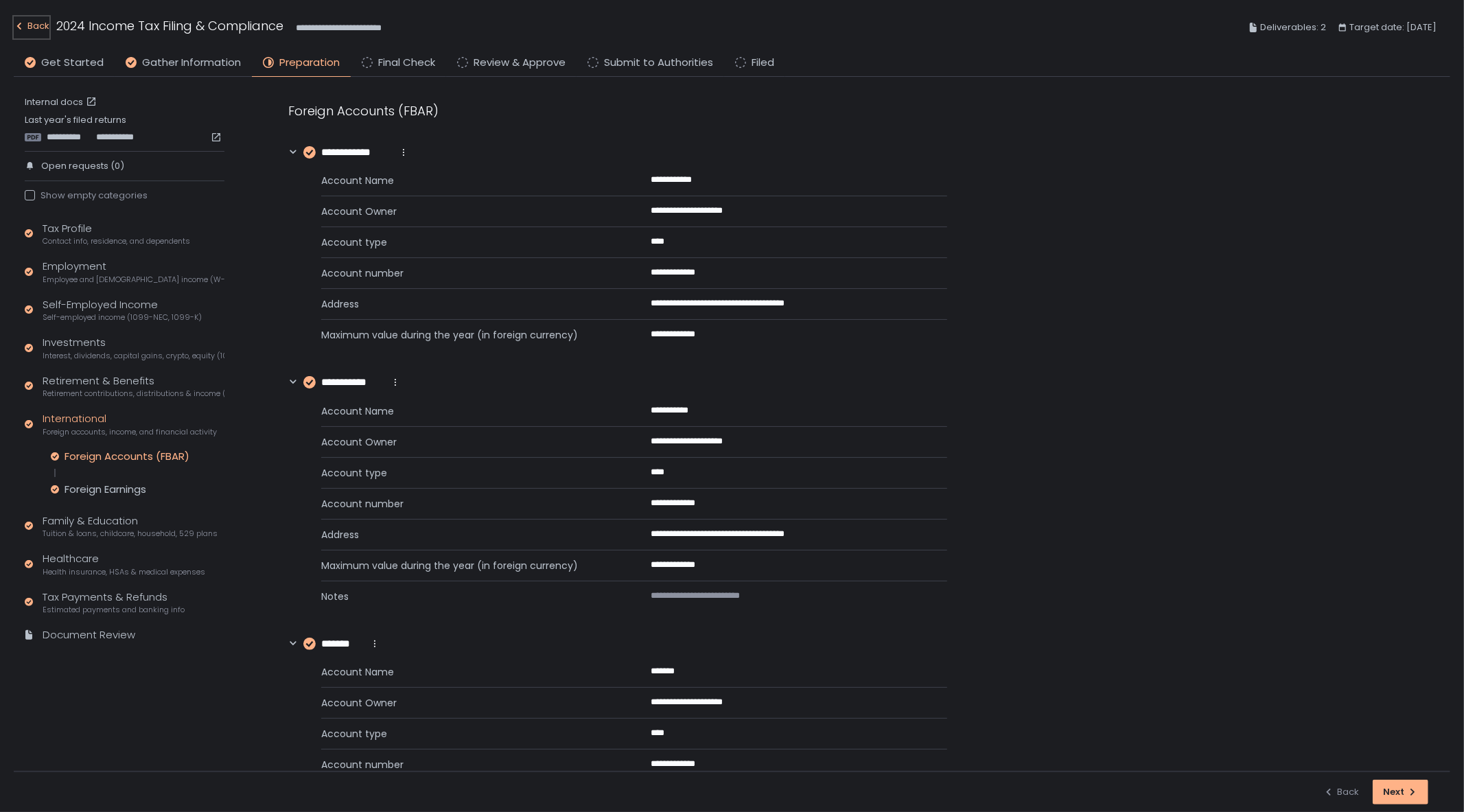 click on "Back" 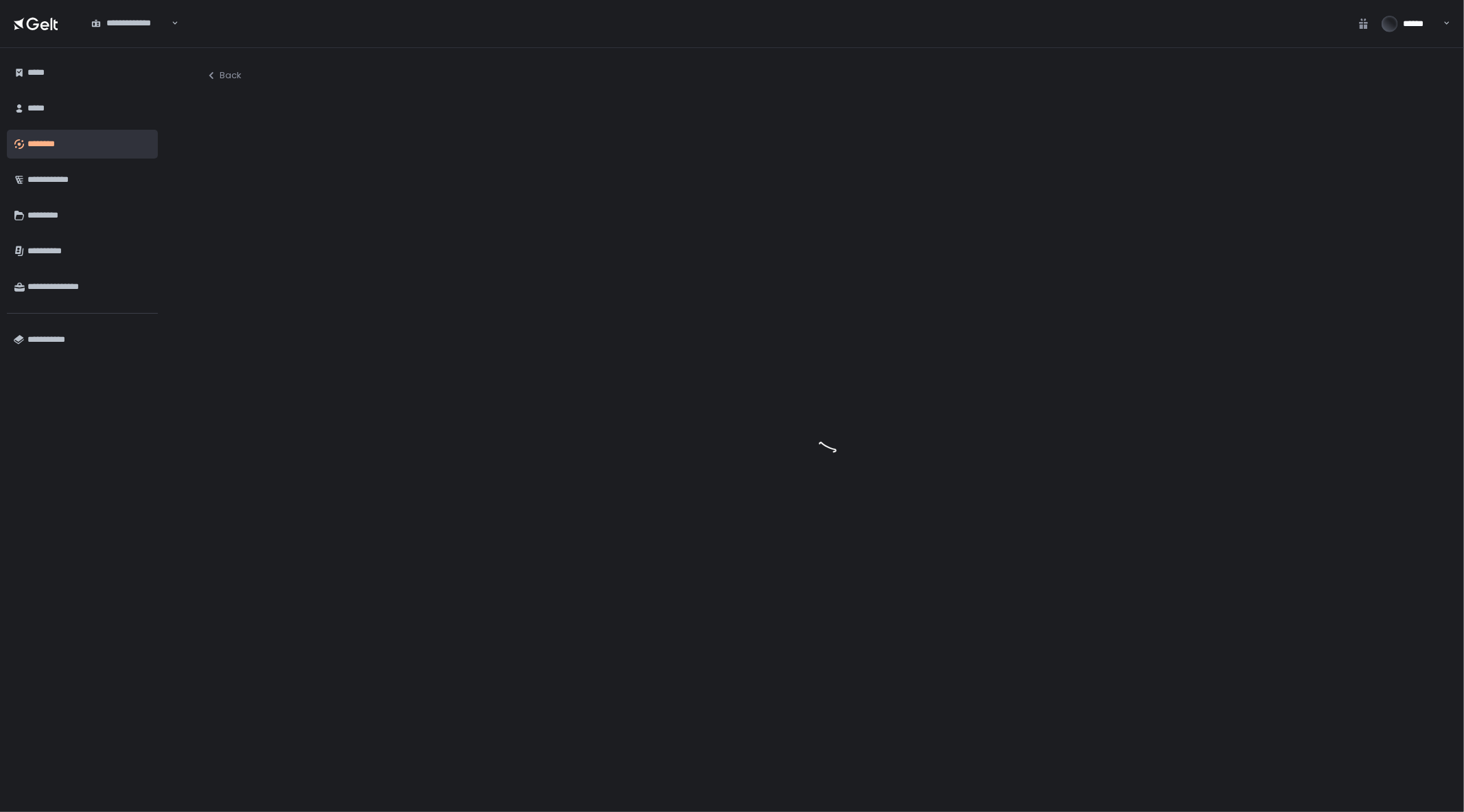 click on "********" at bounding box center [89, 144] 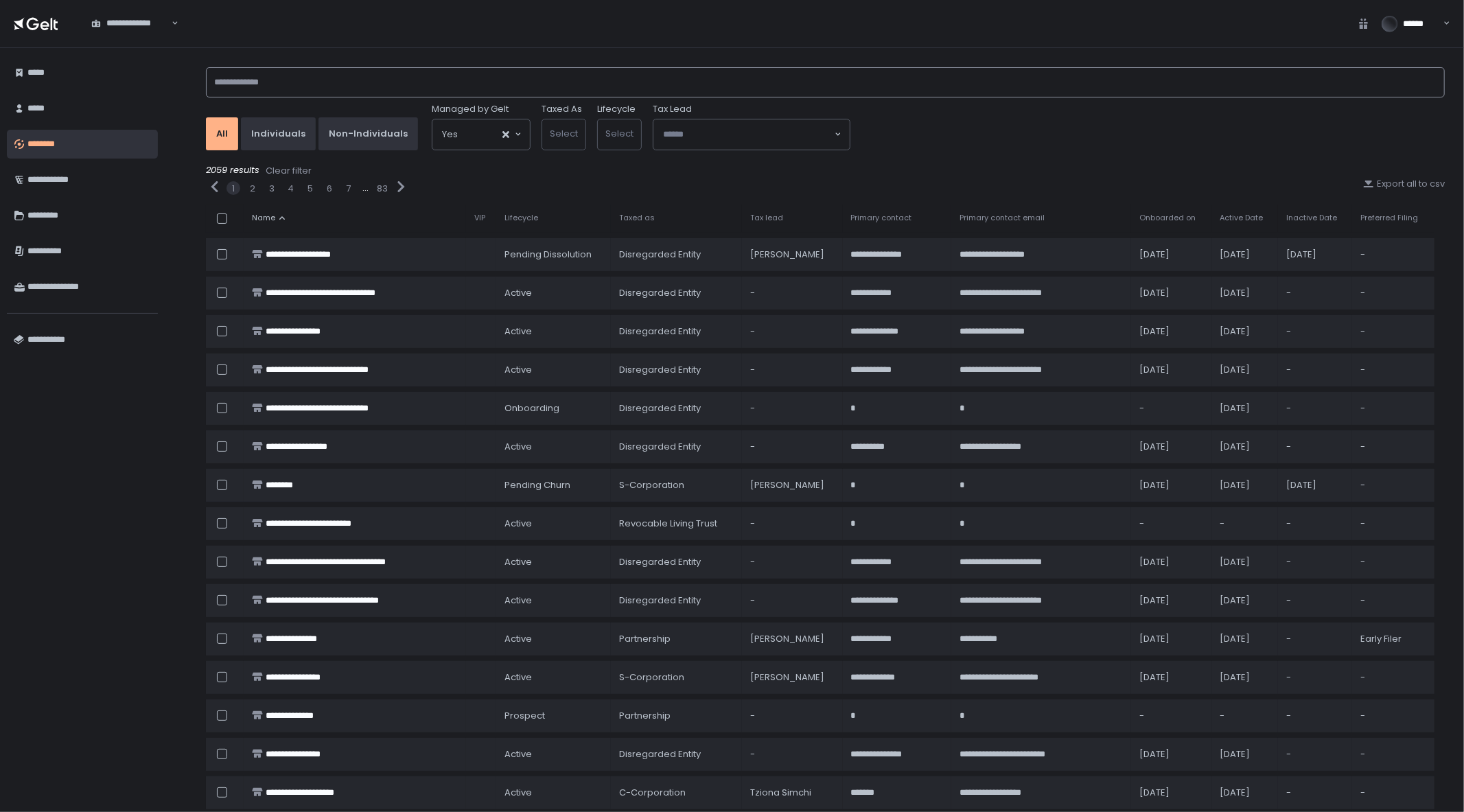 click 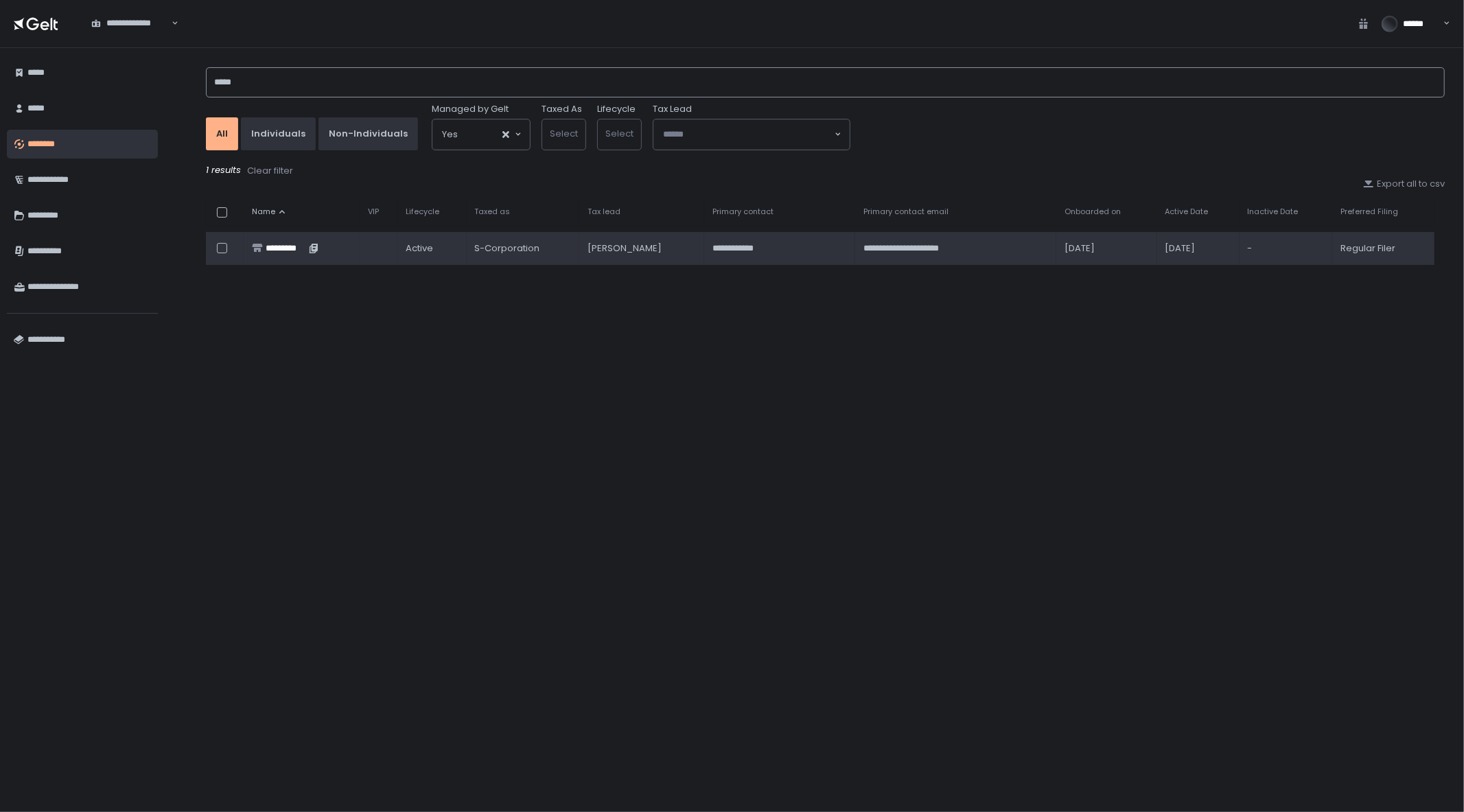 type on "*****" 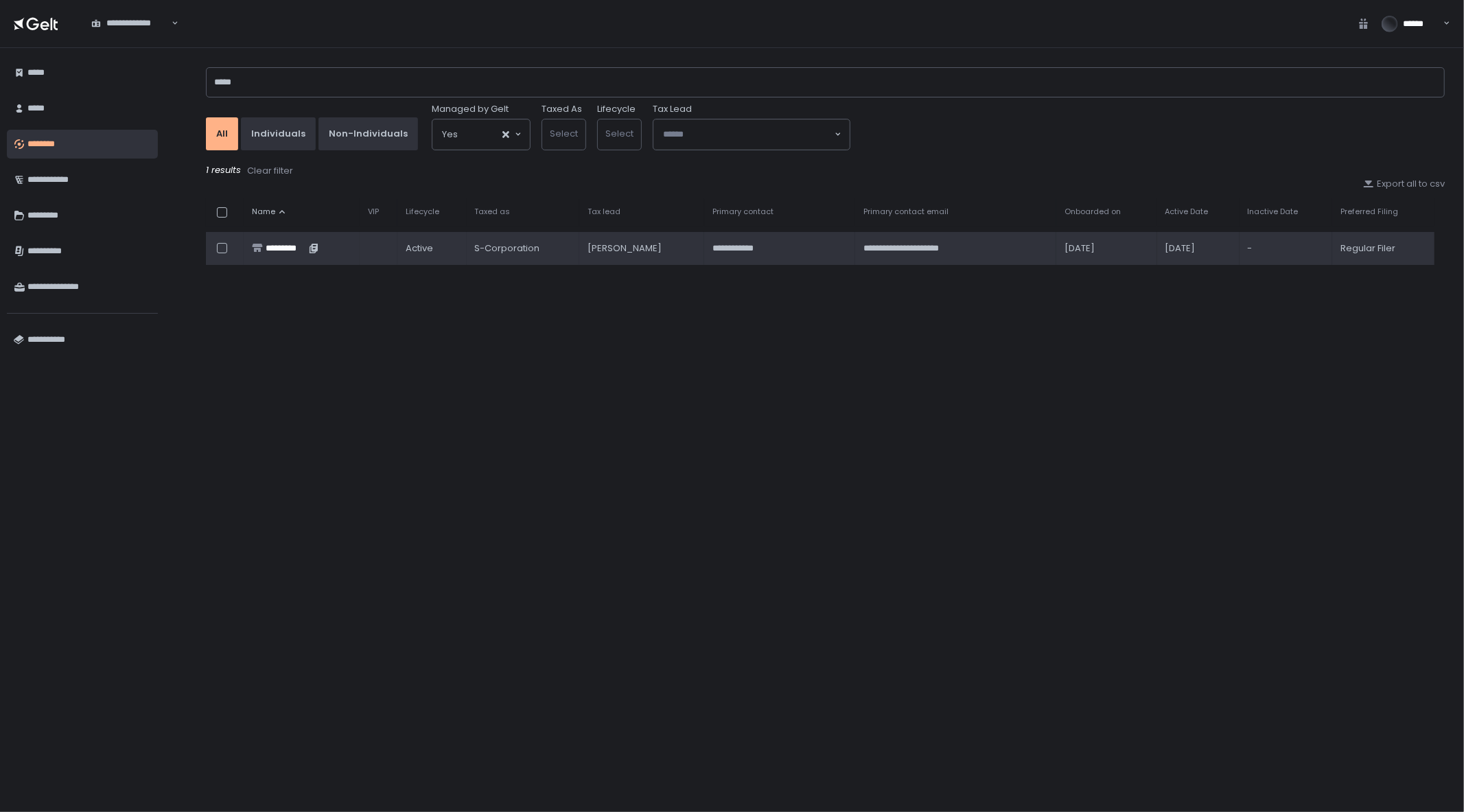 click on "*********" at bounding box center [286, 248] 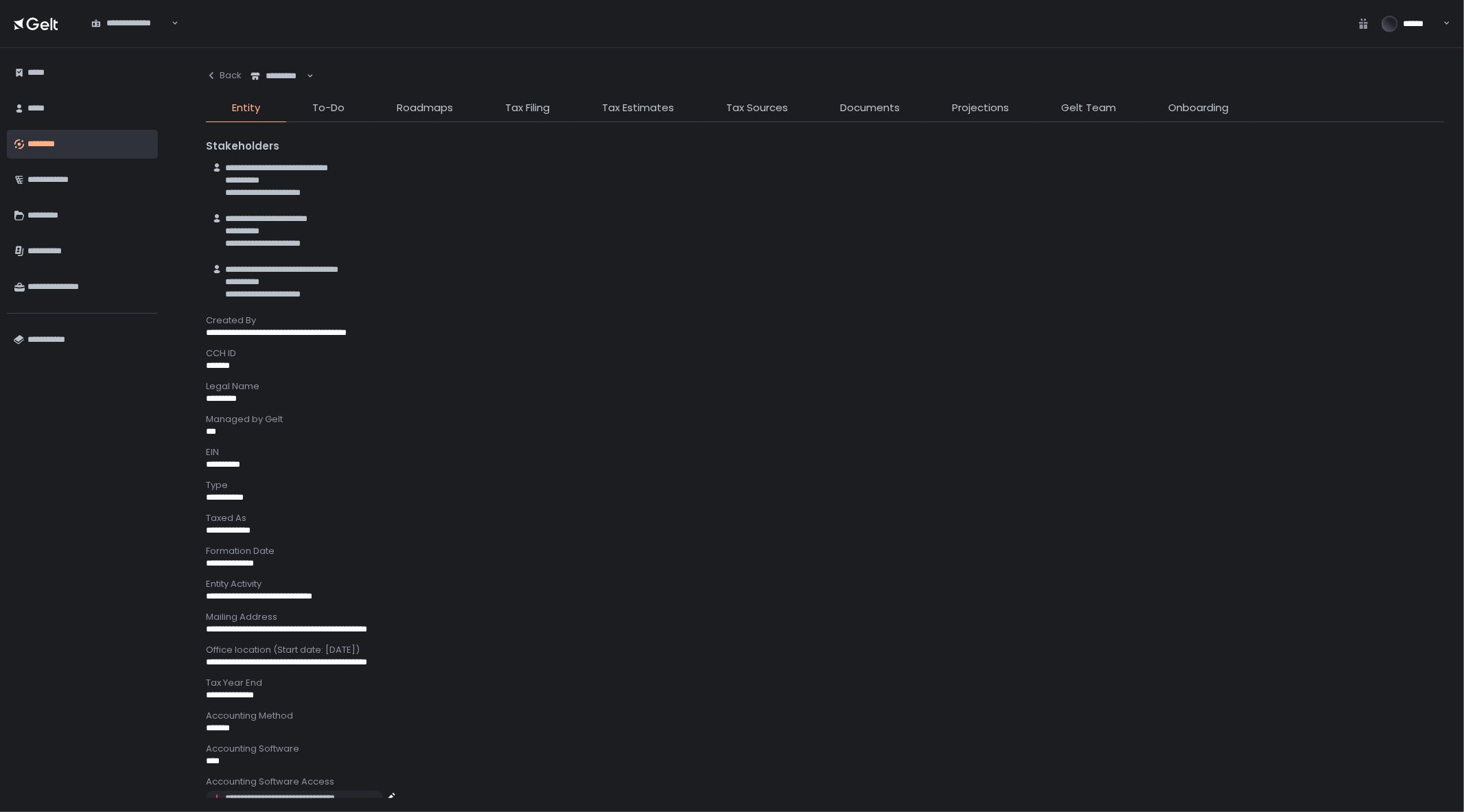 click on "********" at bounding box center [89, 144] 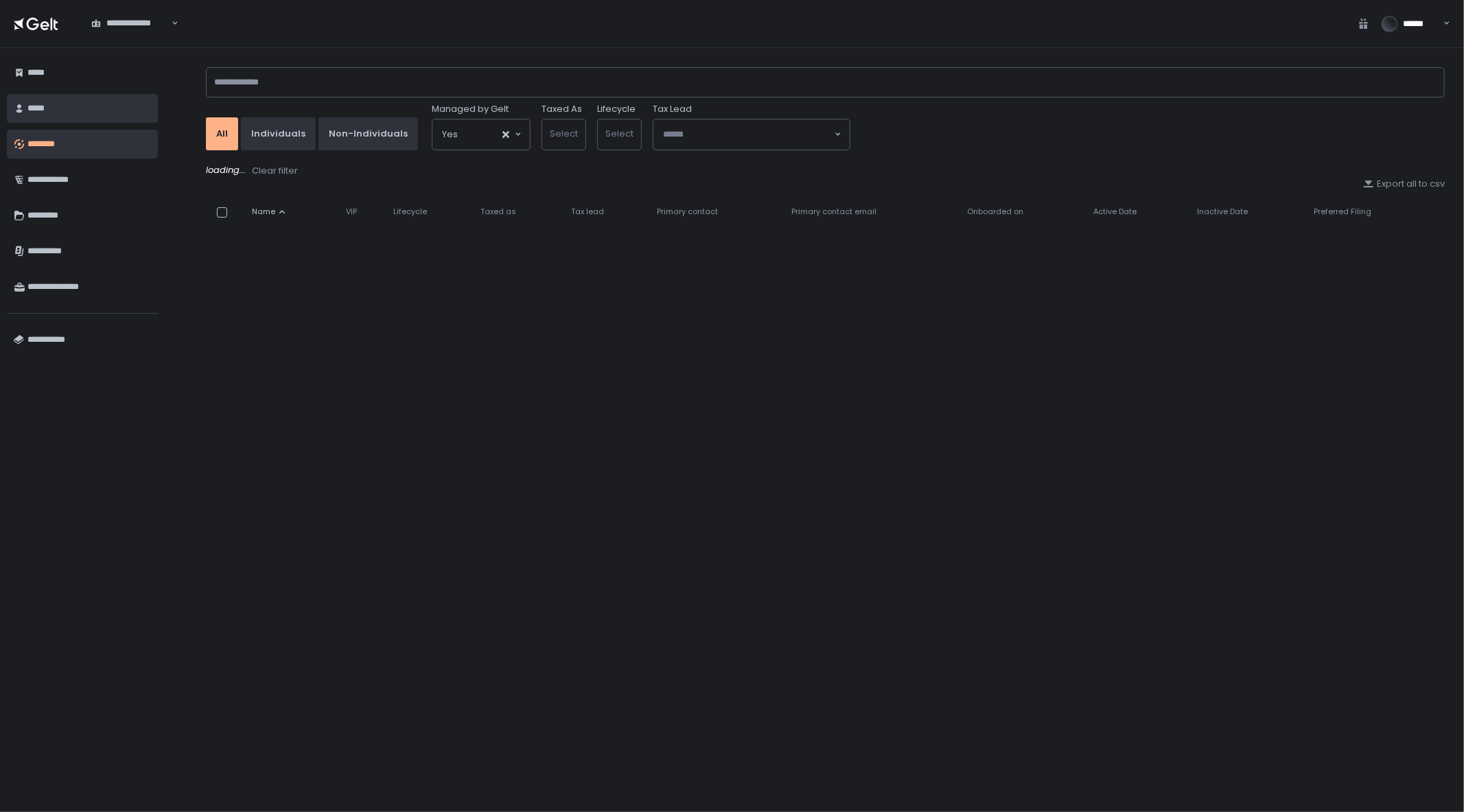 click on "*****" at bounding box center [89, 108] 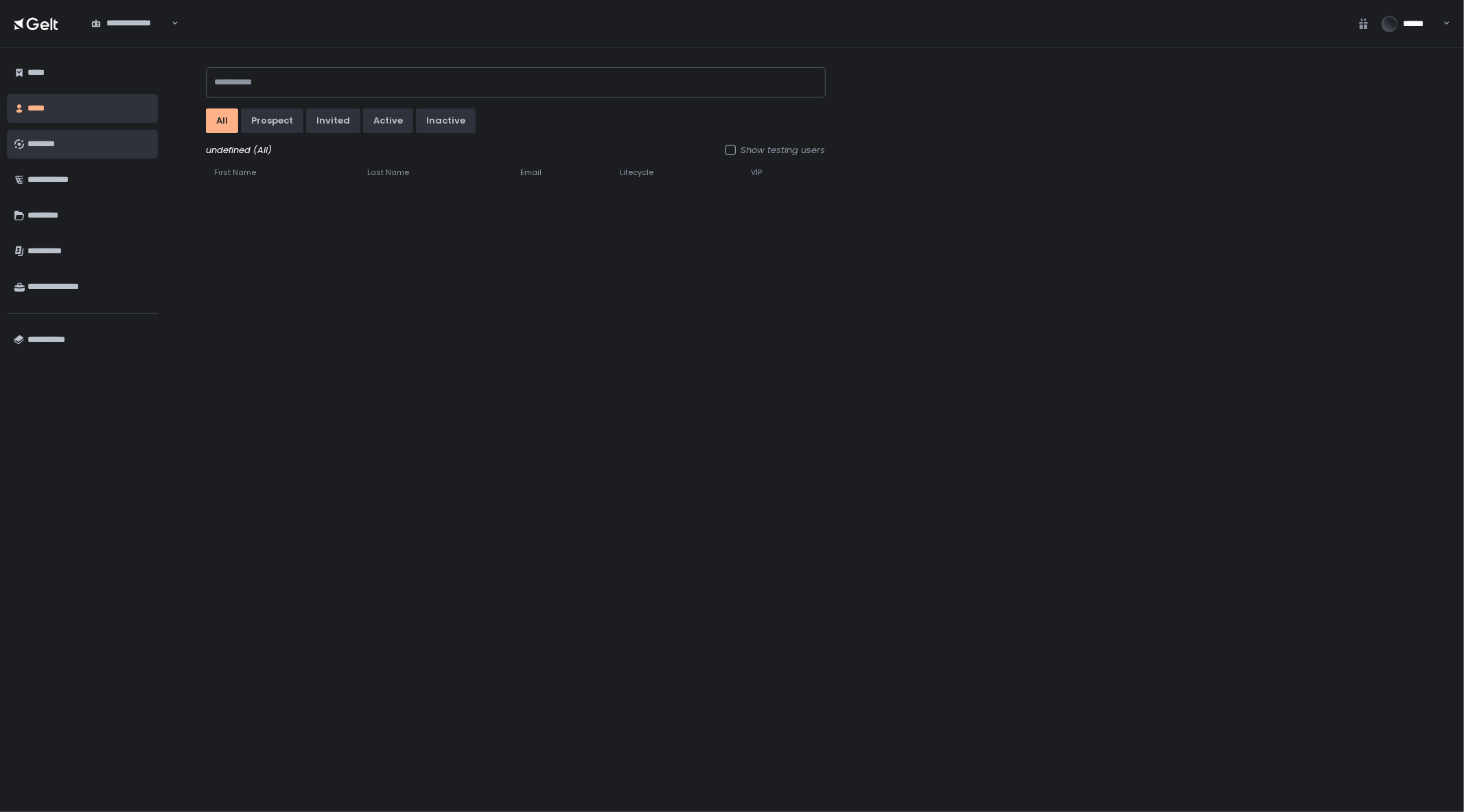 click on "********" at bounding box center [89, 144] 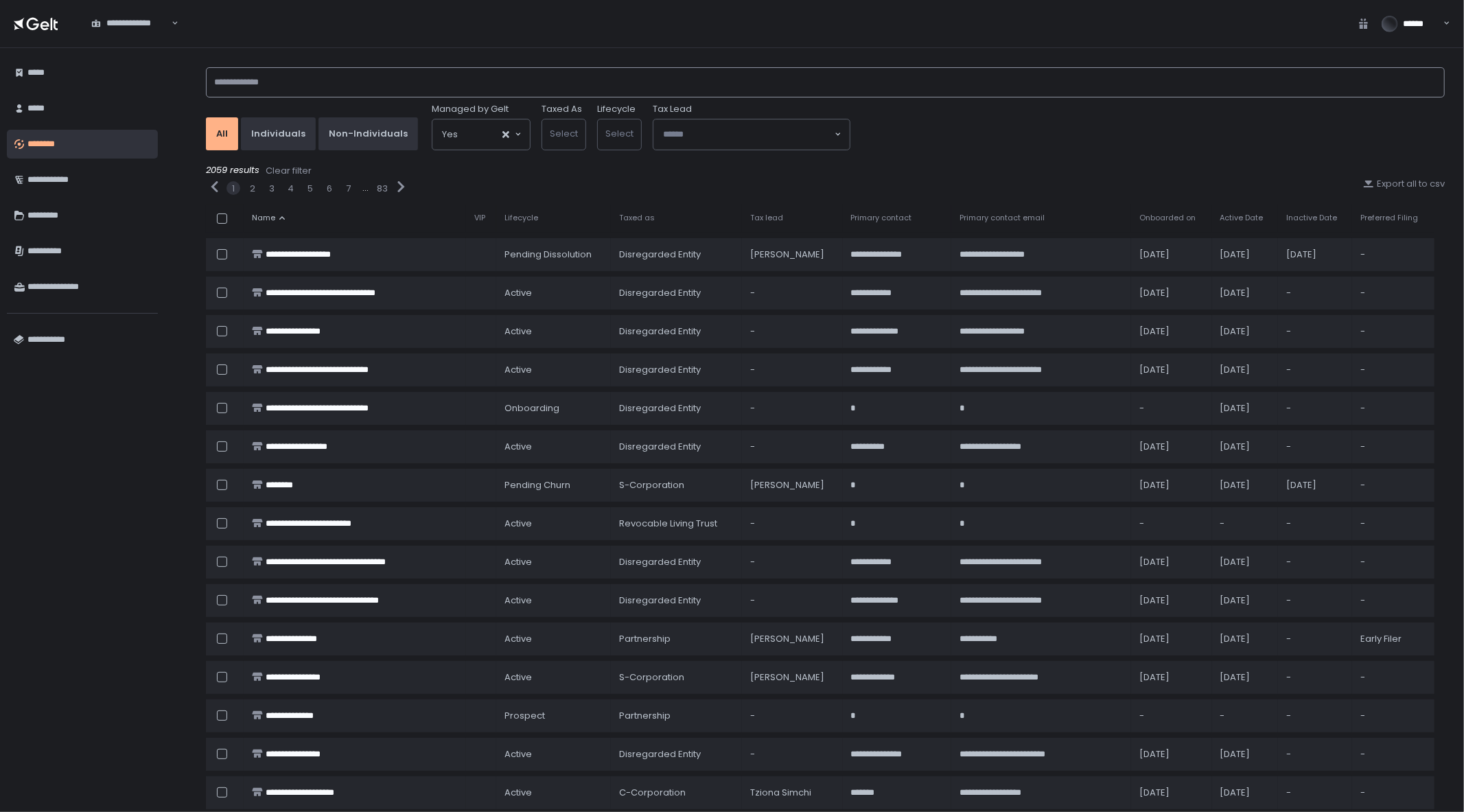 click 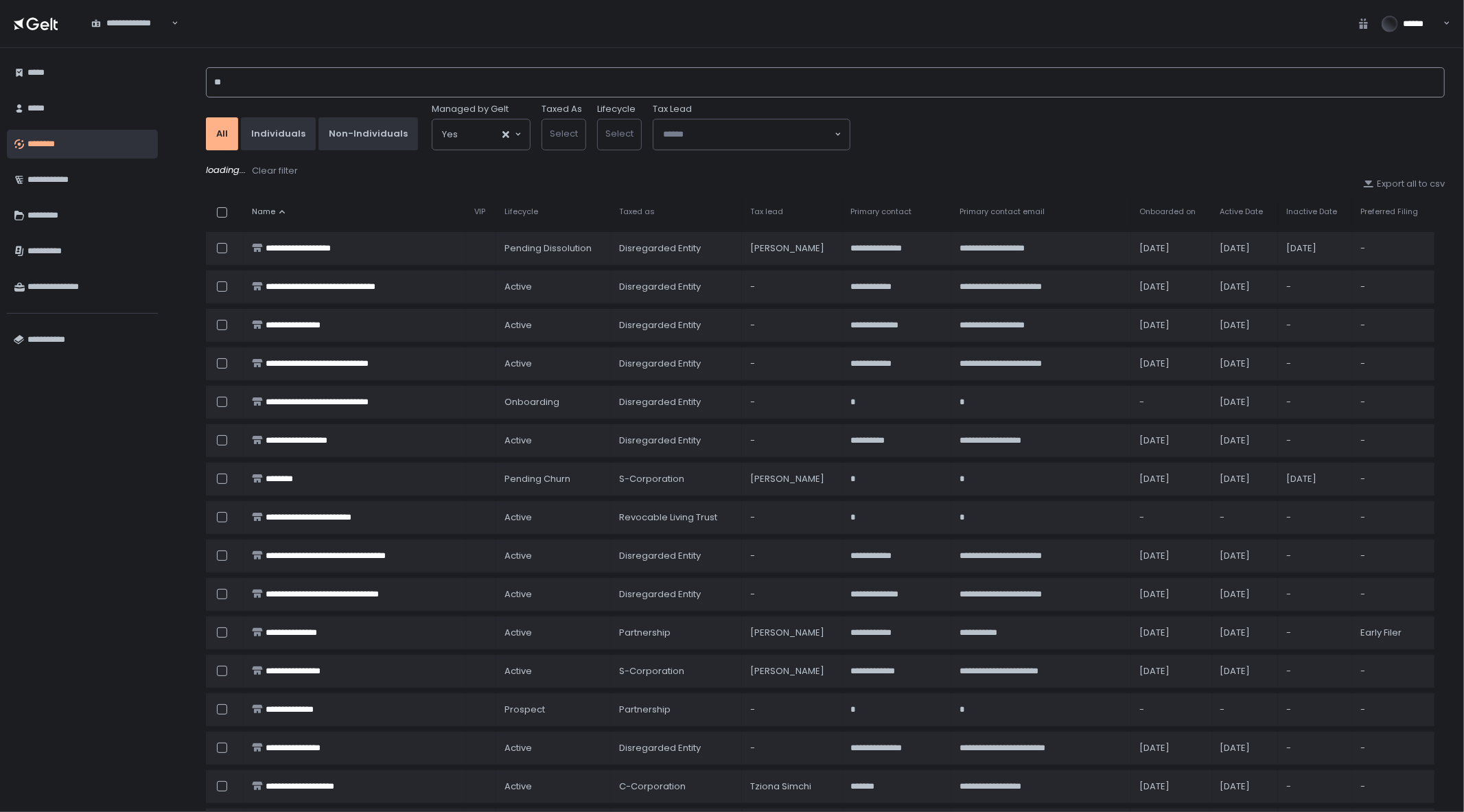 type on "*" 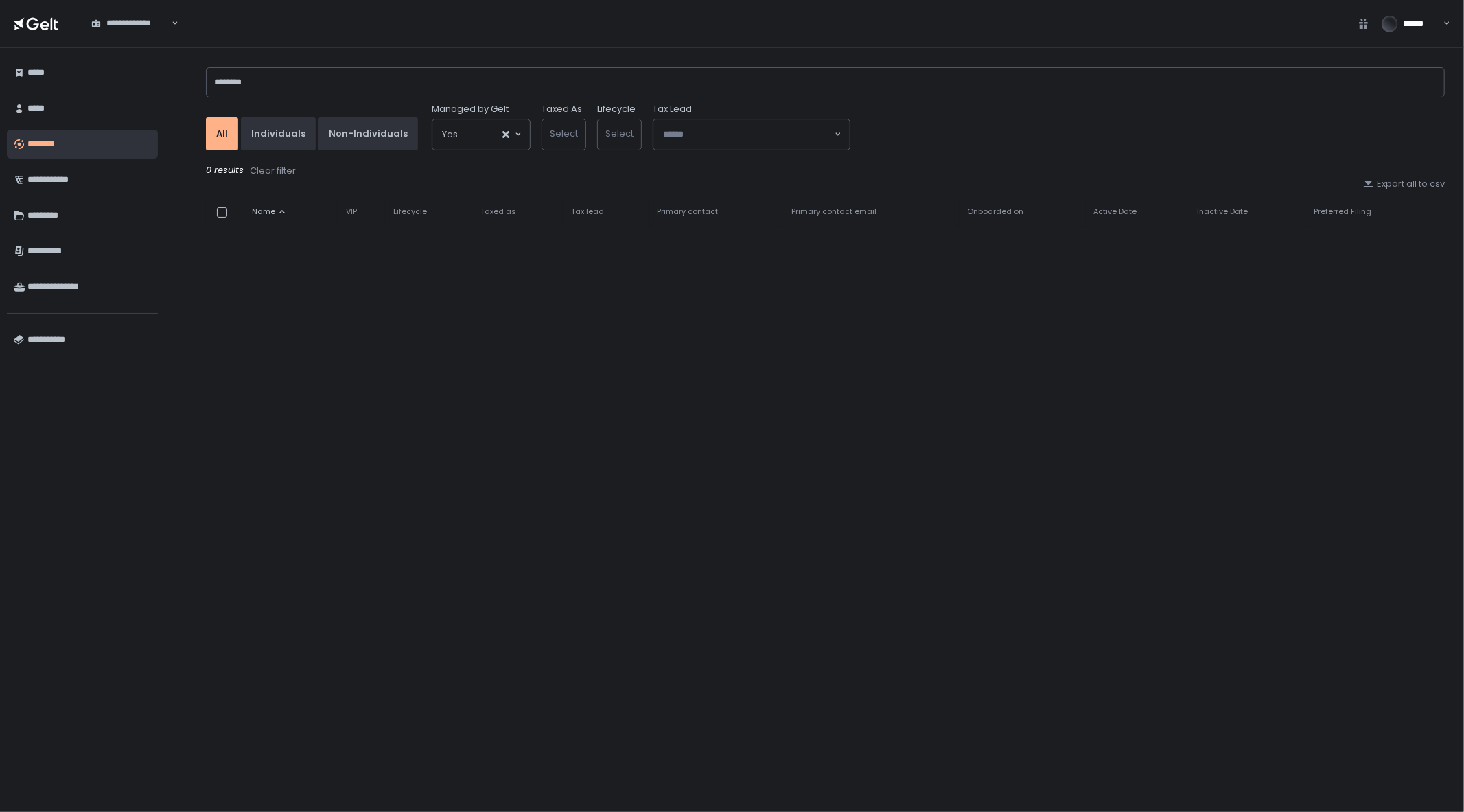 click on "******** All Individuals Non-Individuals Managed by Gelt  Yes Loading... Taxed As Select Lifecycle Select Tax Lead  Loading... 0 results  Clear filter Export all to csv Move 0 items Name VIP Lifecycle Taxed as Tax lead Primary contact Primary contact email Onboarded on Active Date Inactive Date Preferred Filing" at bounding box center (825, 430) 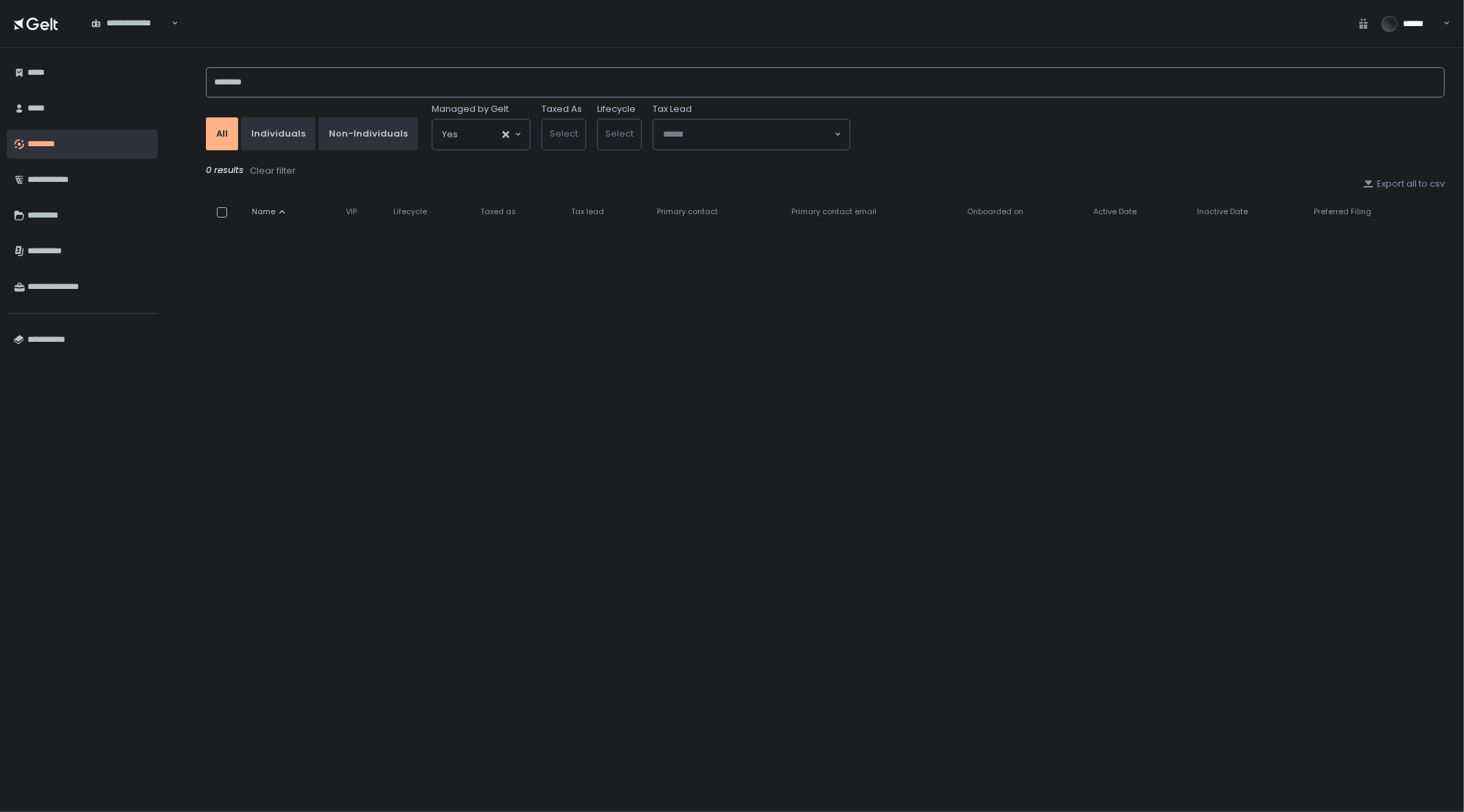 click on "********" 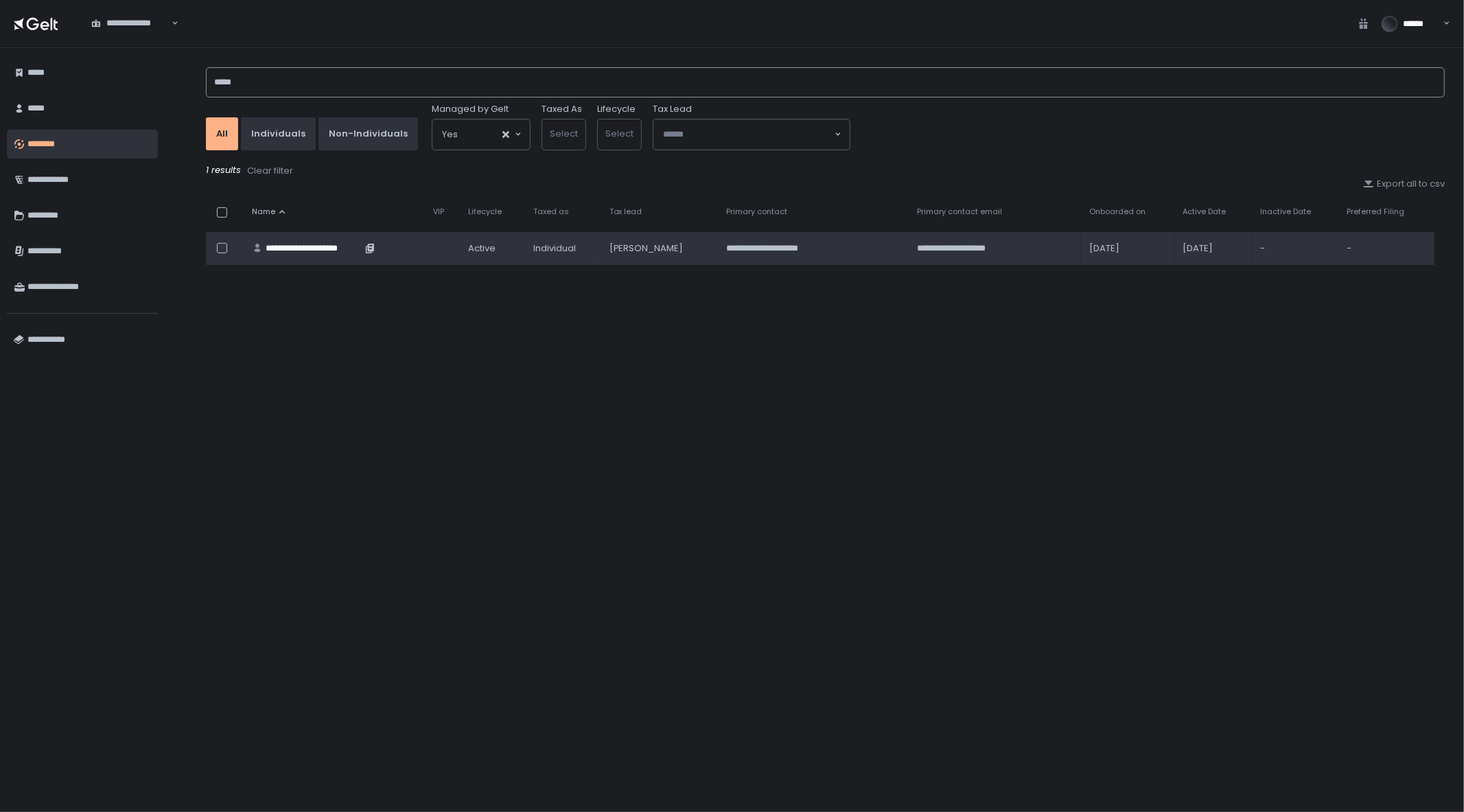 type on "*****" 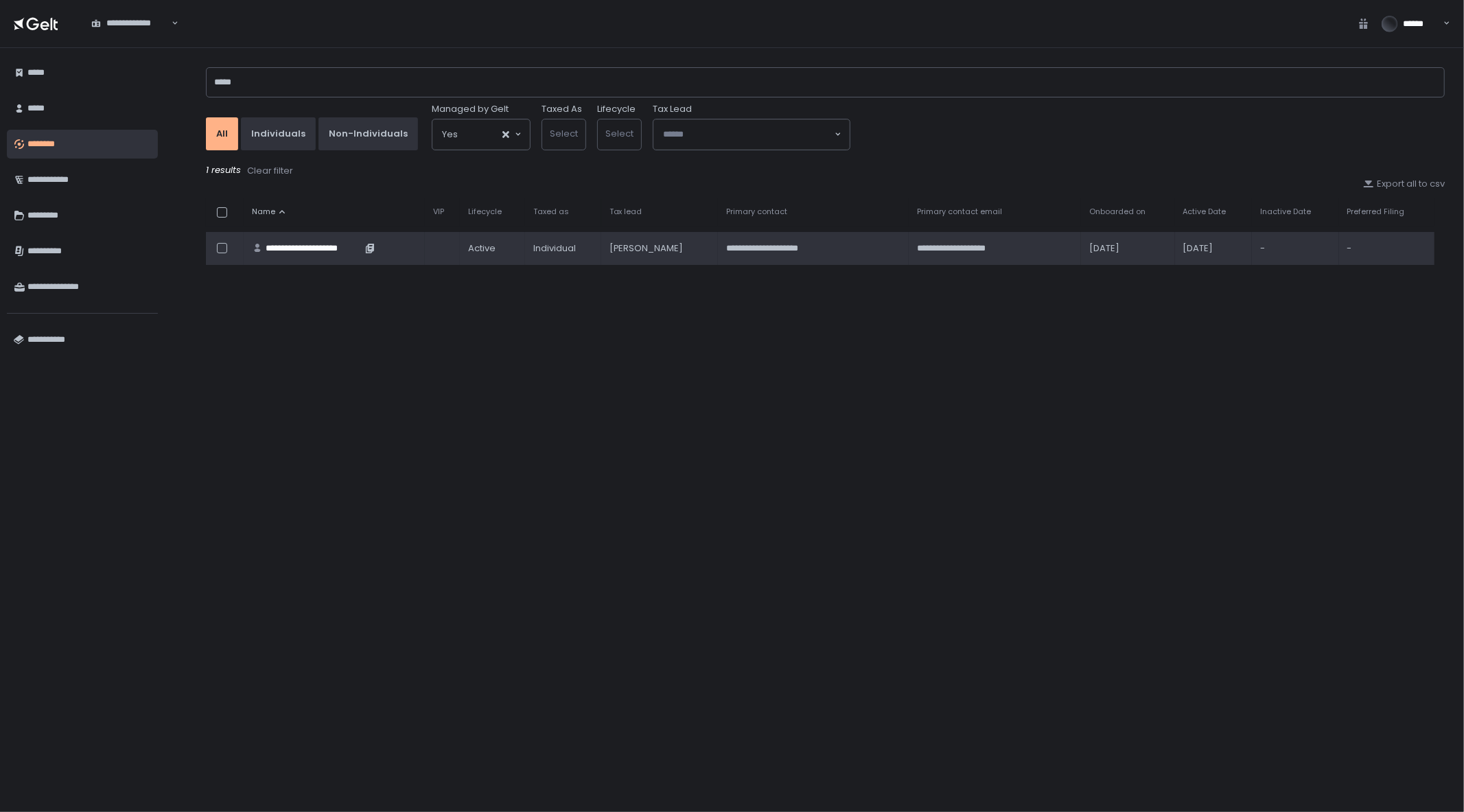 click on "**********" at bounding box center [314, 248] 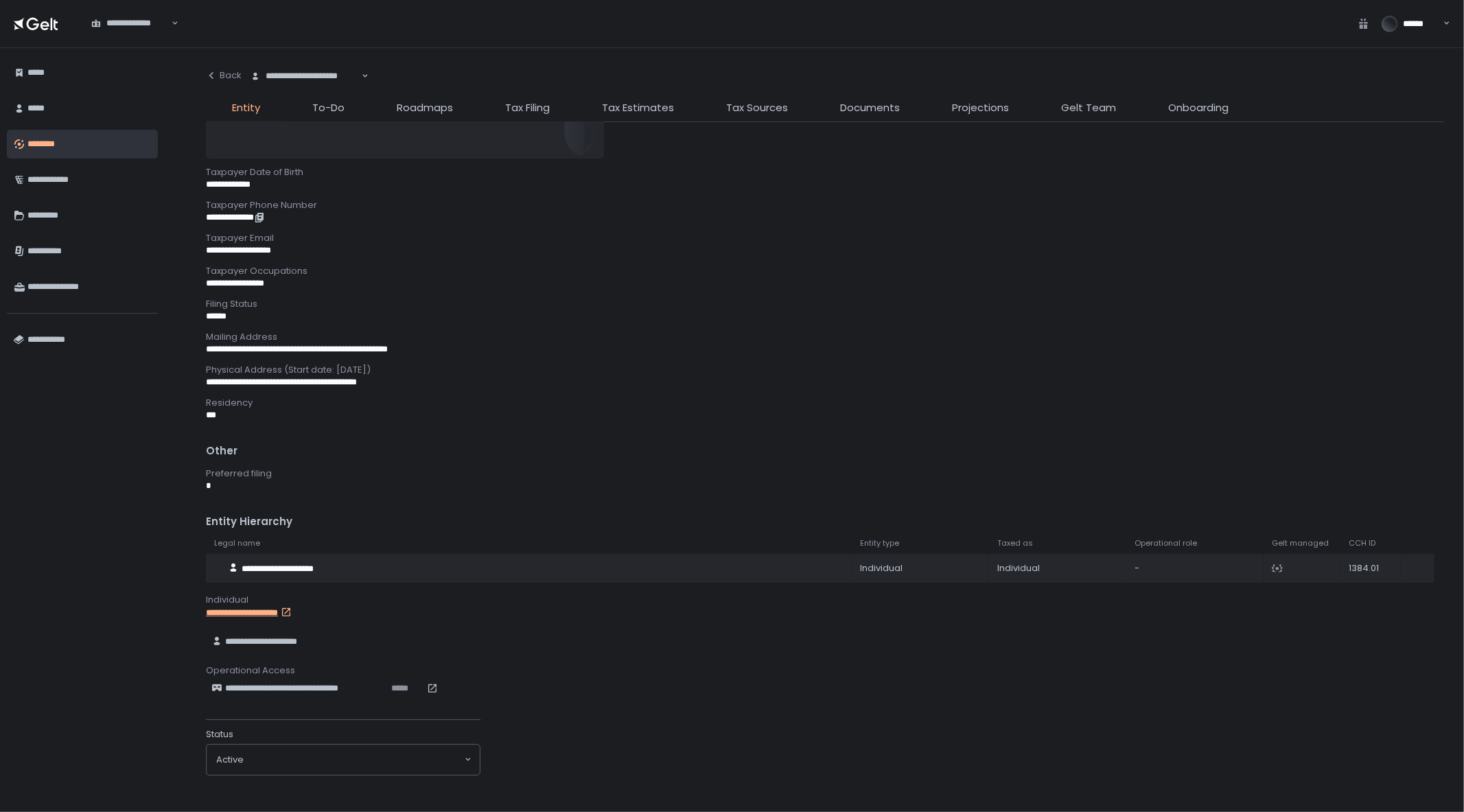 scroll, scrollTop: 0, scrollLeft: 0, axis: both 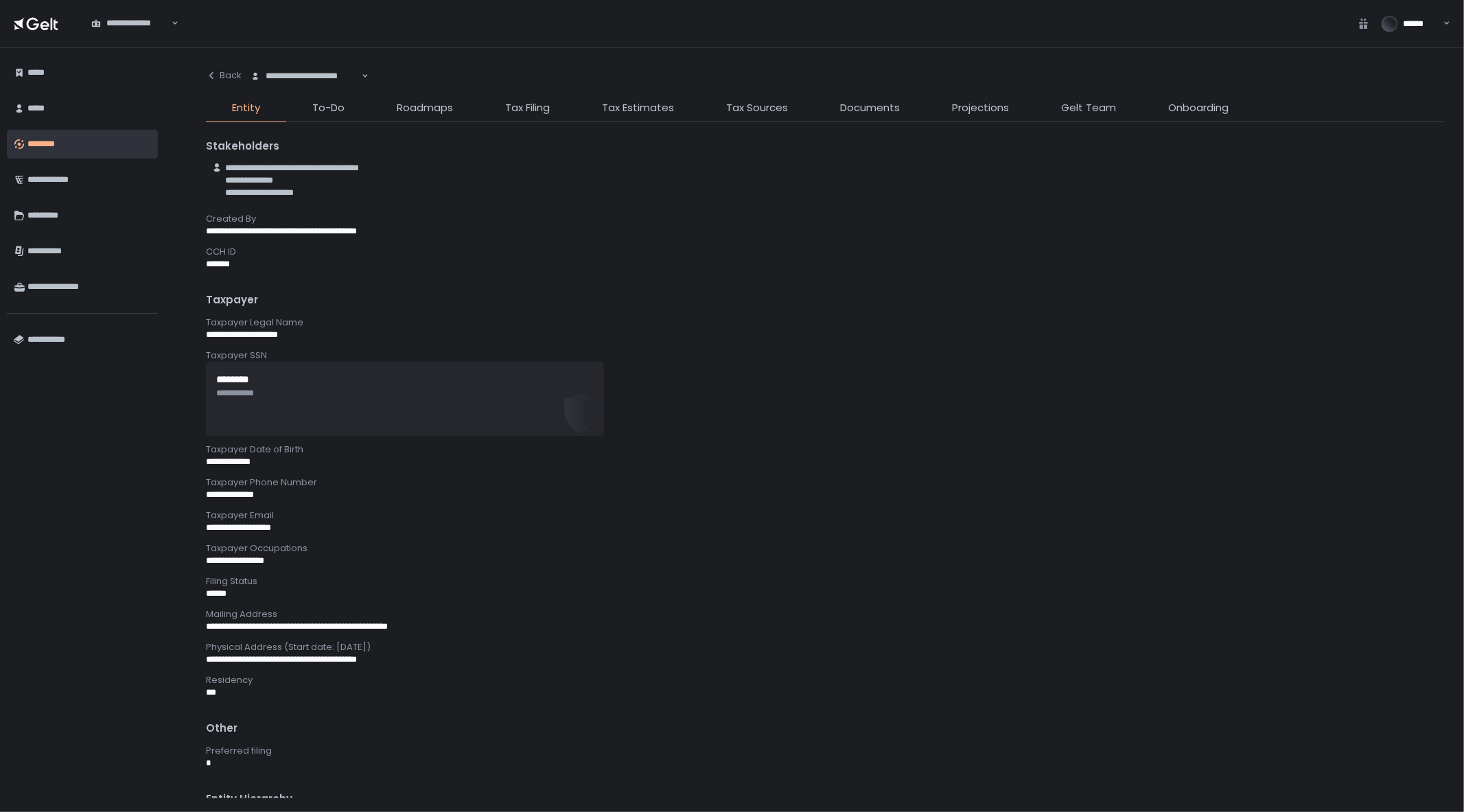 click on "Tax Filing" 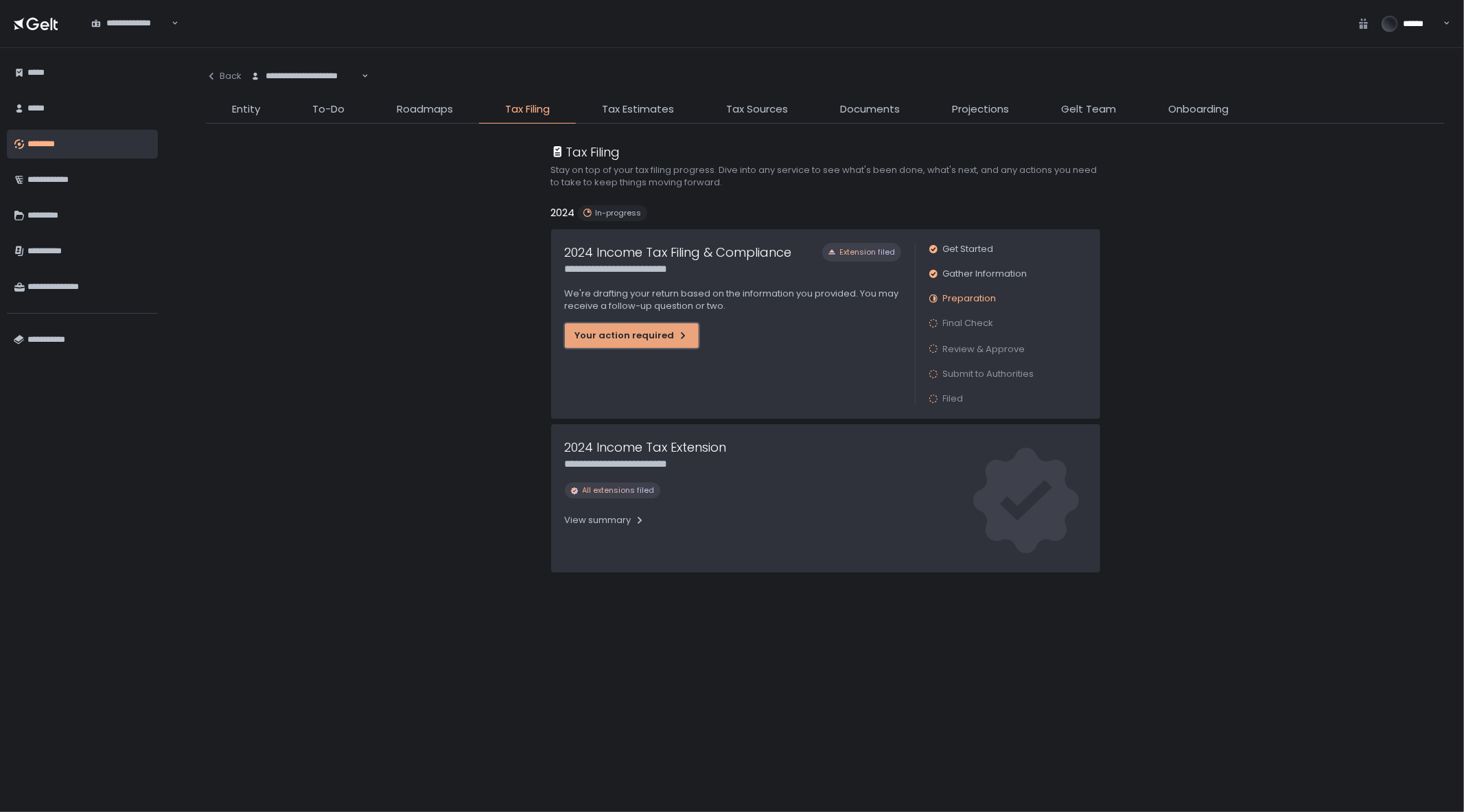 click on "Your action required" 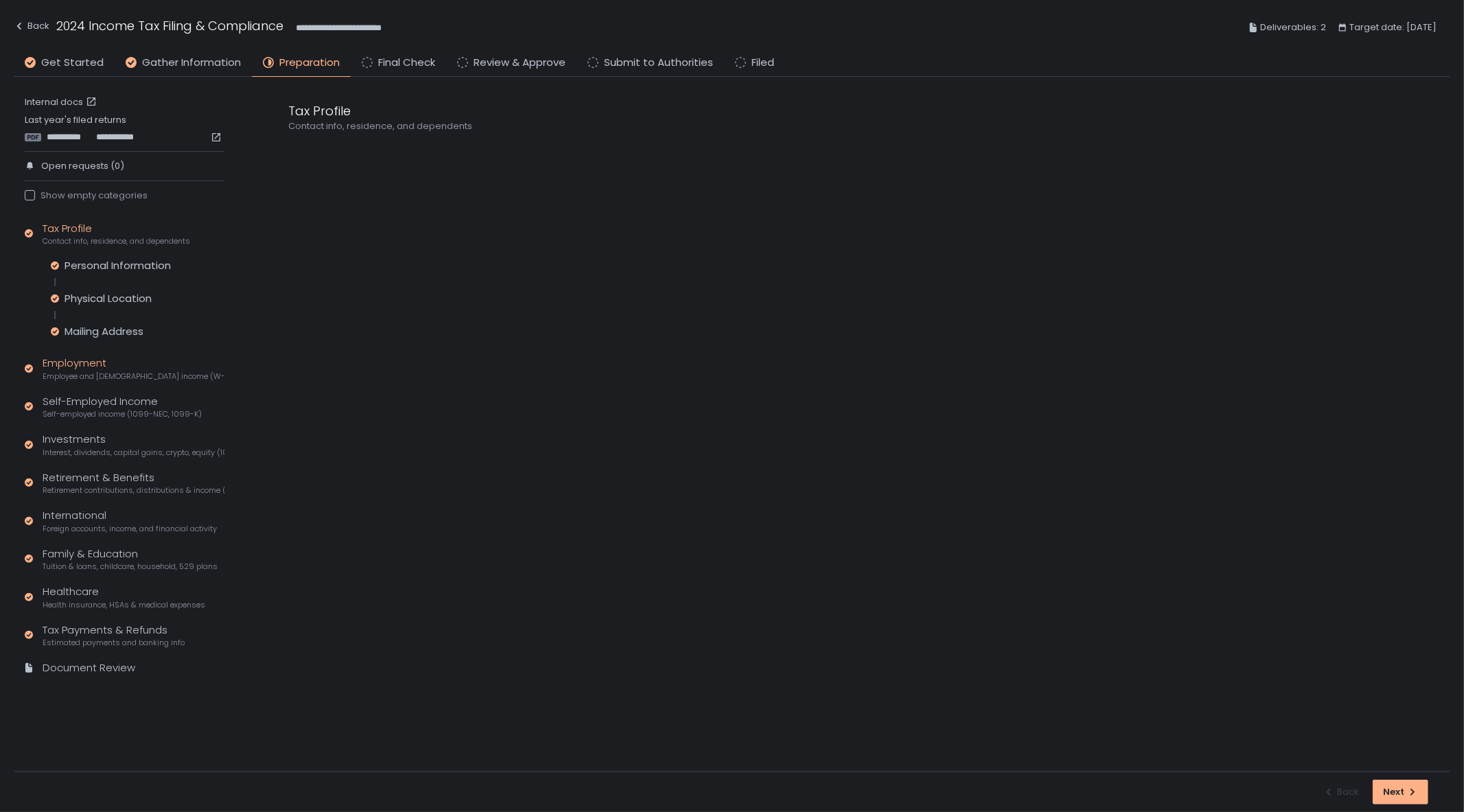 click on "Employment Employee and [DEMOGRAPHIC_DATA] income (W-2s)" 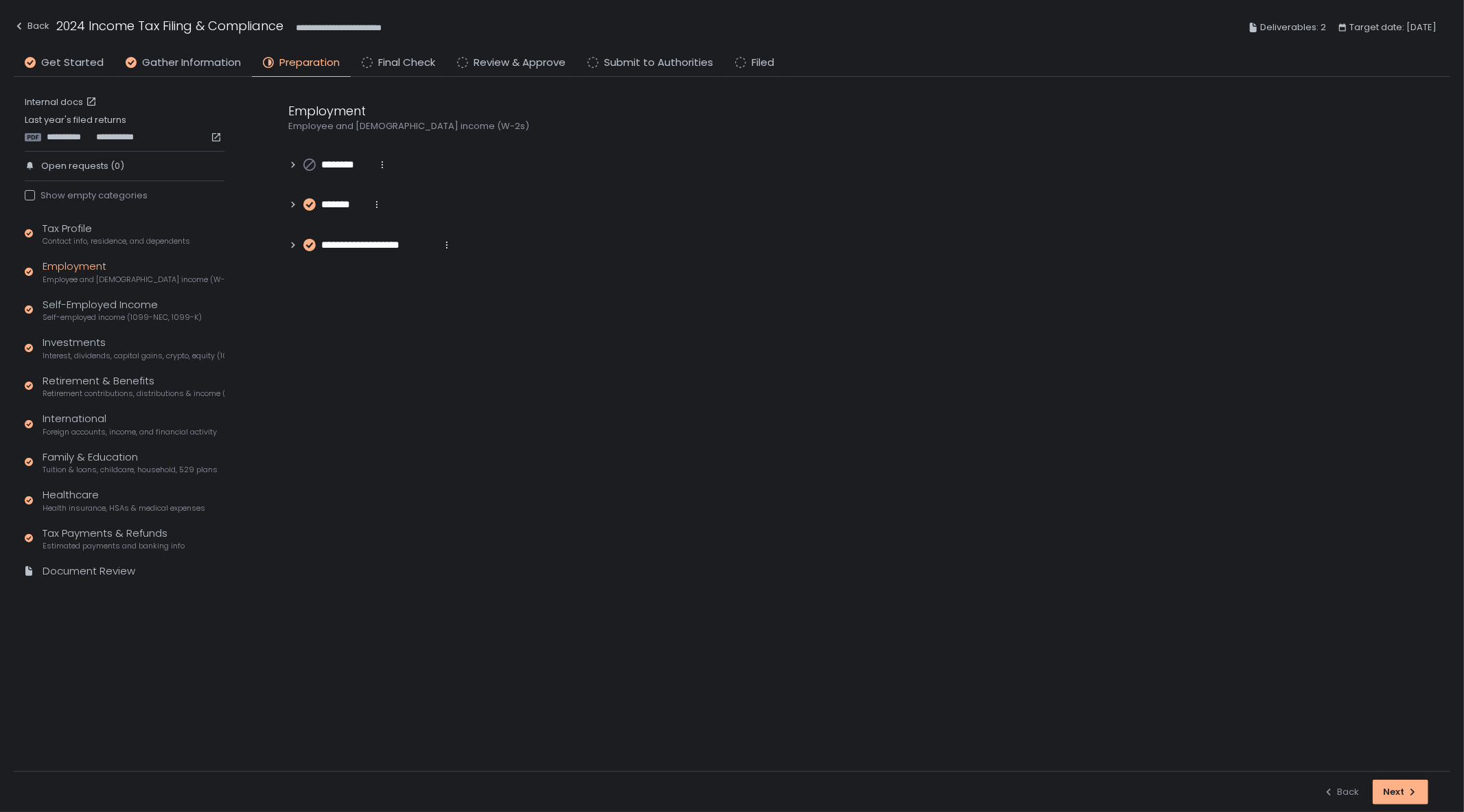 click on "*******" at bounding box center [343, 205] 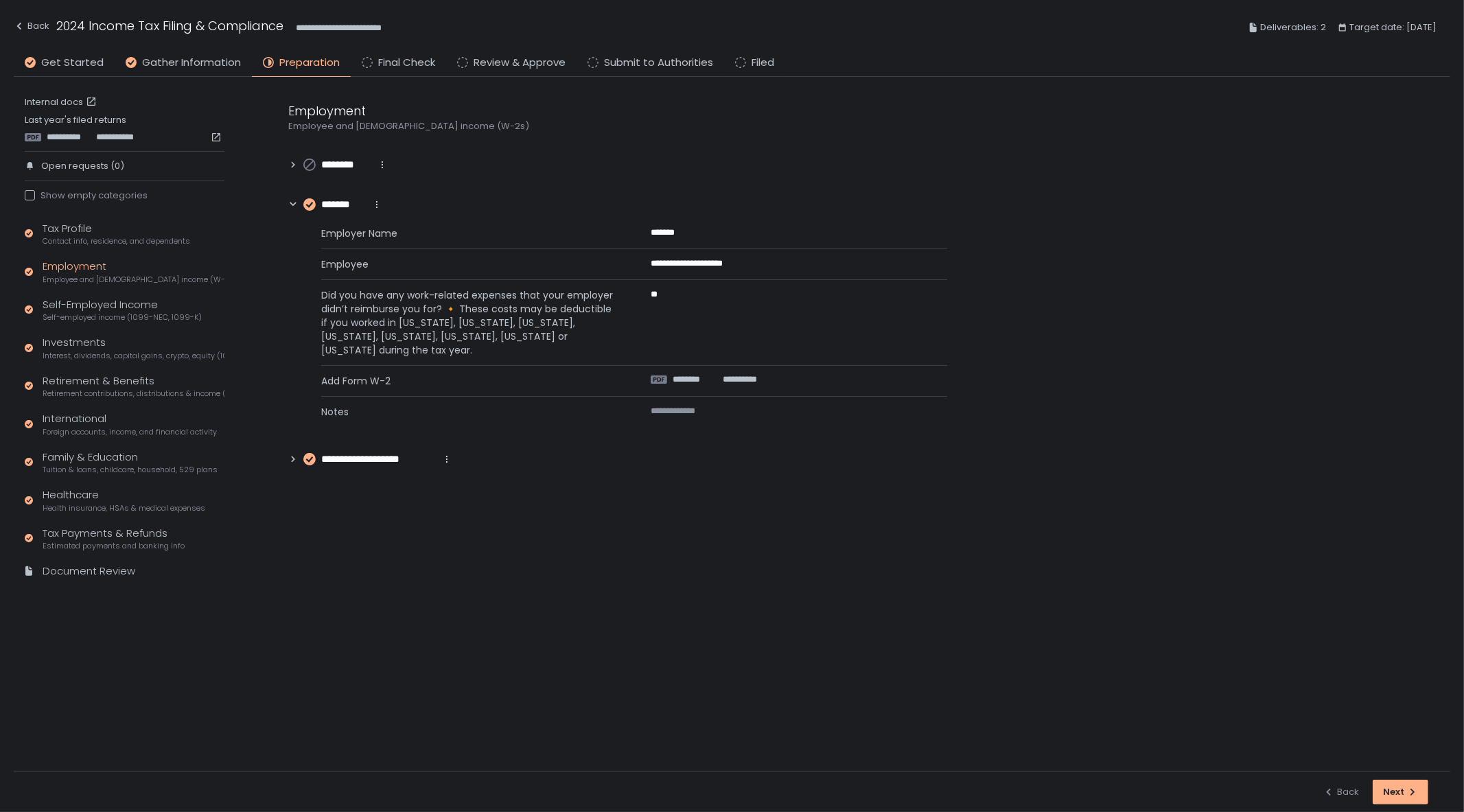 click on "**********" at bounding box center (378, 459) 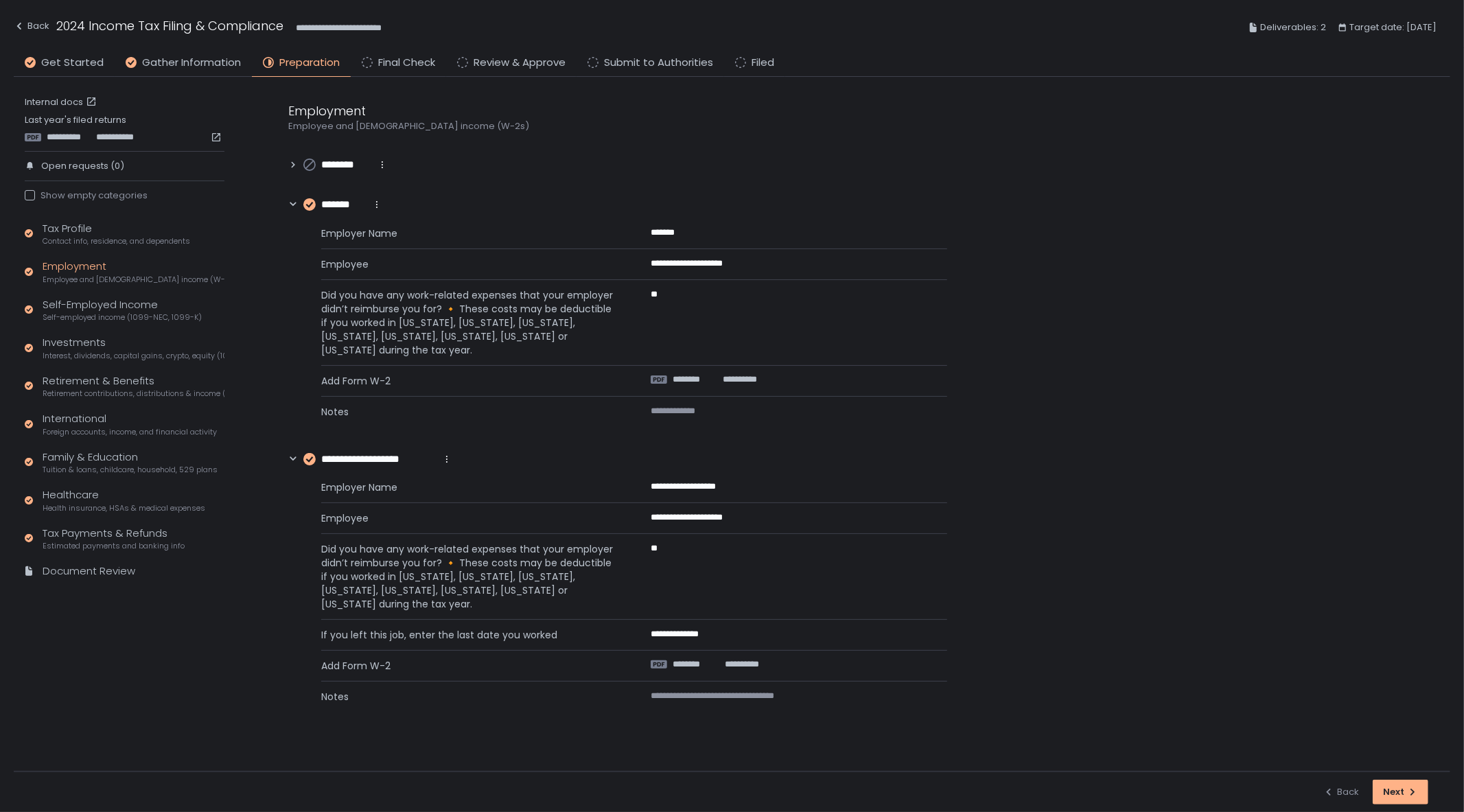 click on "Employment Employee and [DEMOGRAPHIC_DATA] income (W-2s)" 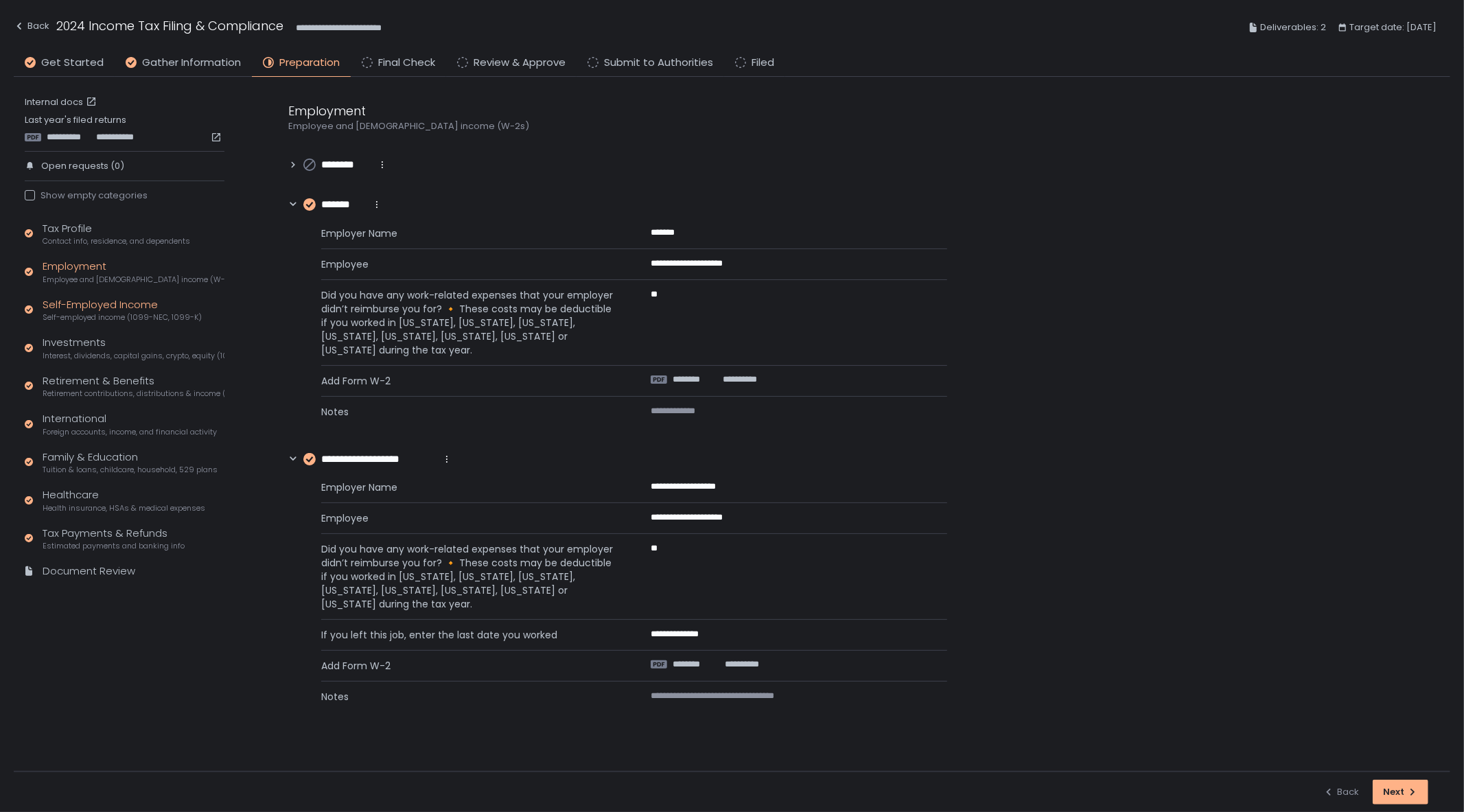 click on "Self-Employed Income Self-employed income (1099-NEC, 1099-K)" 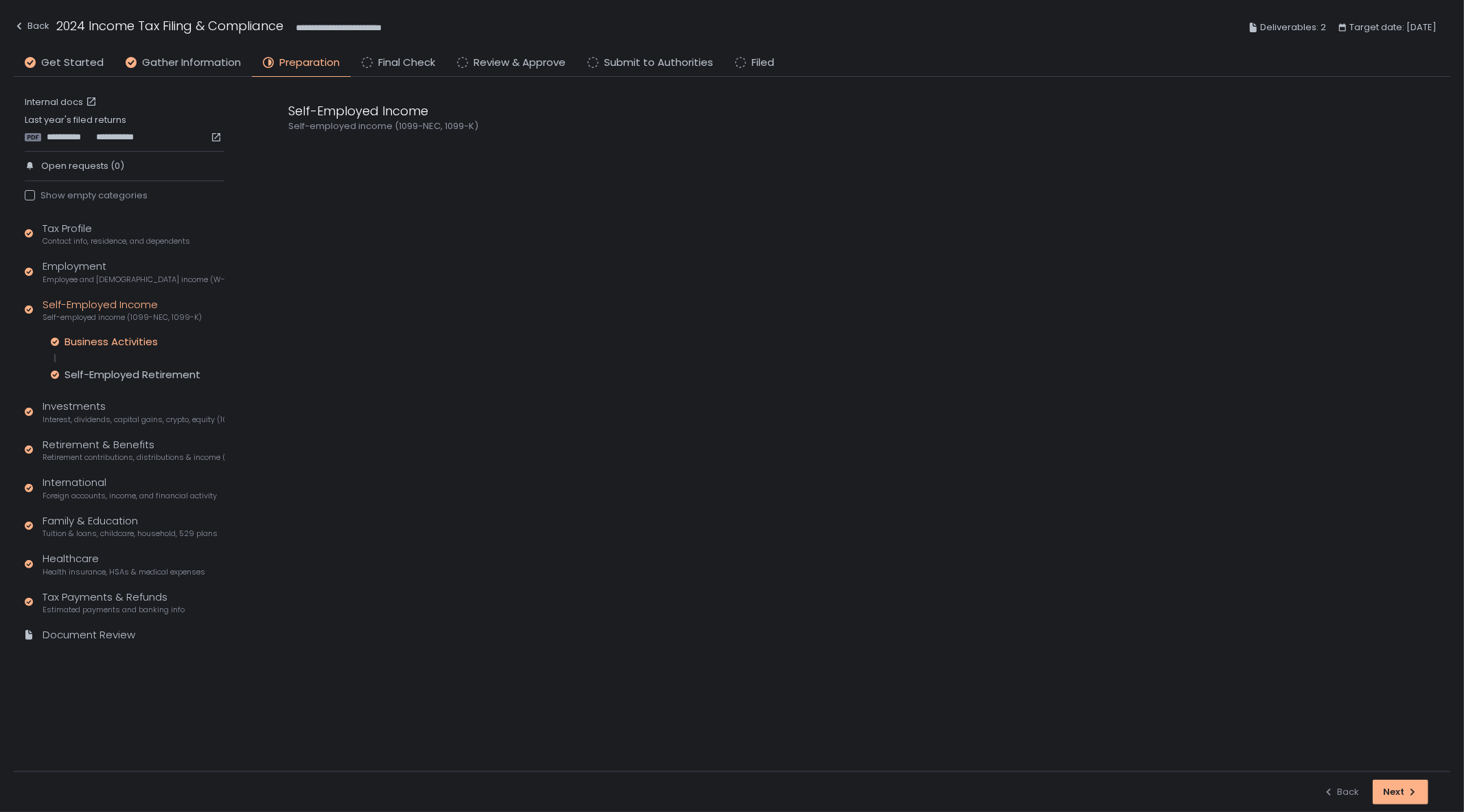 click on "Business Activities" 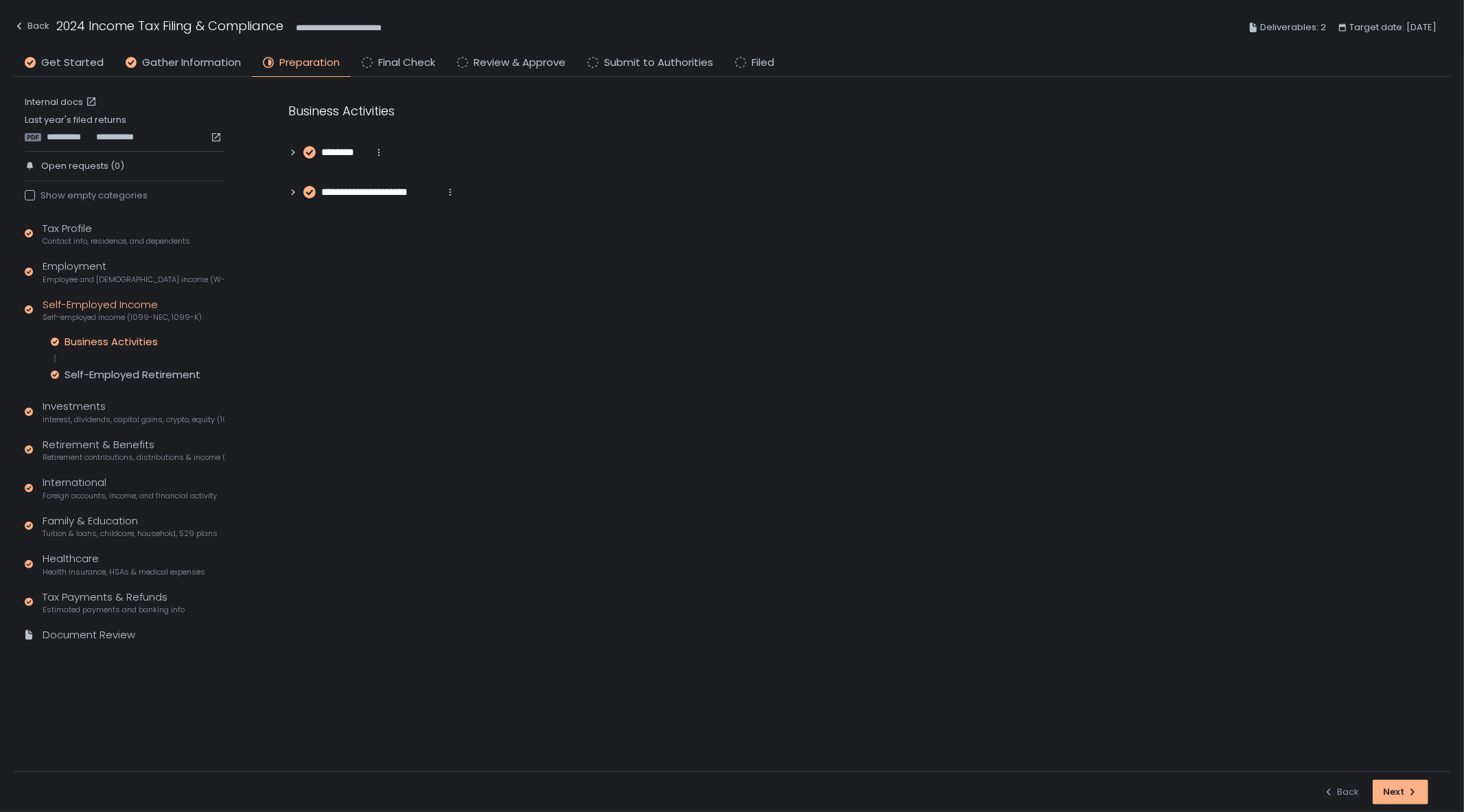 click on "**********" at bounding box center [855, 151] 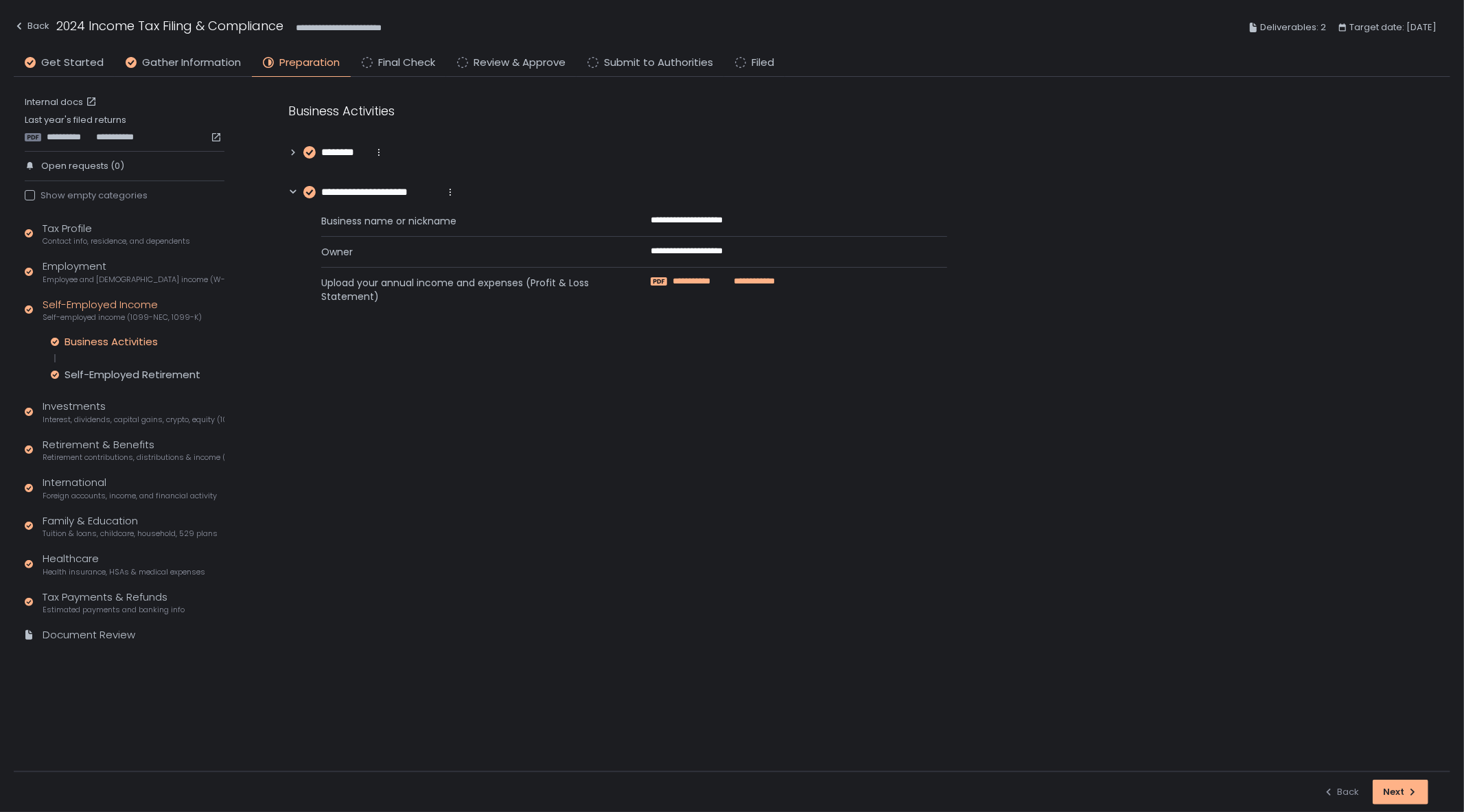 click on "**********" at bounding box center (699, 281) 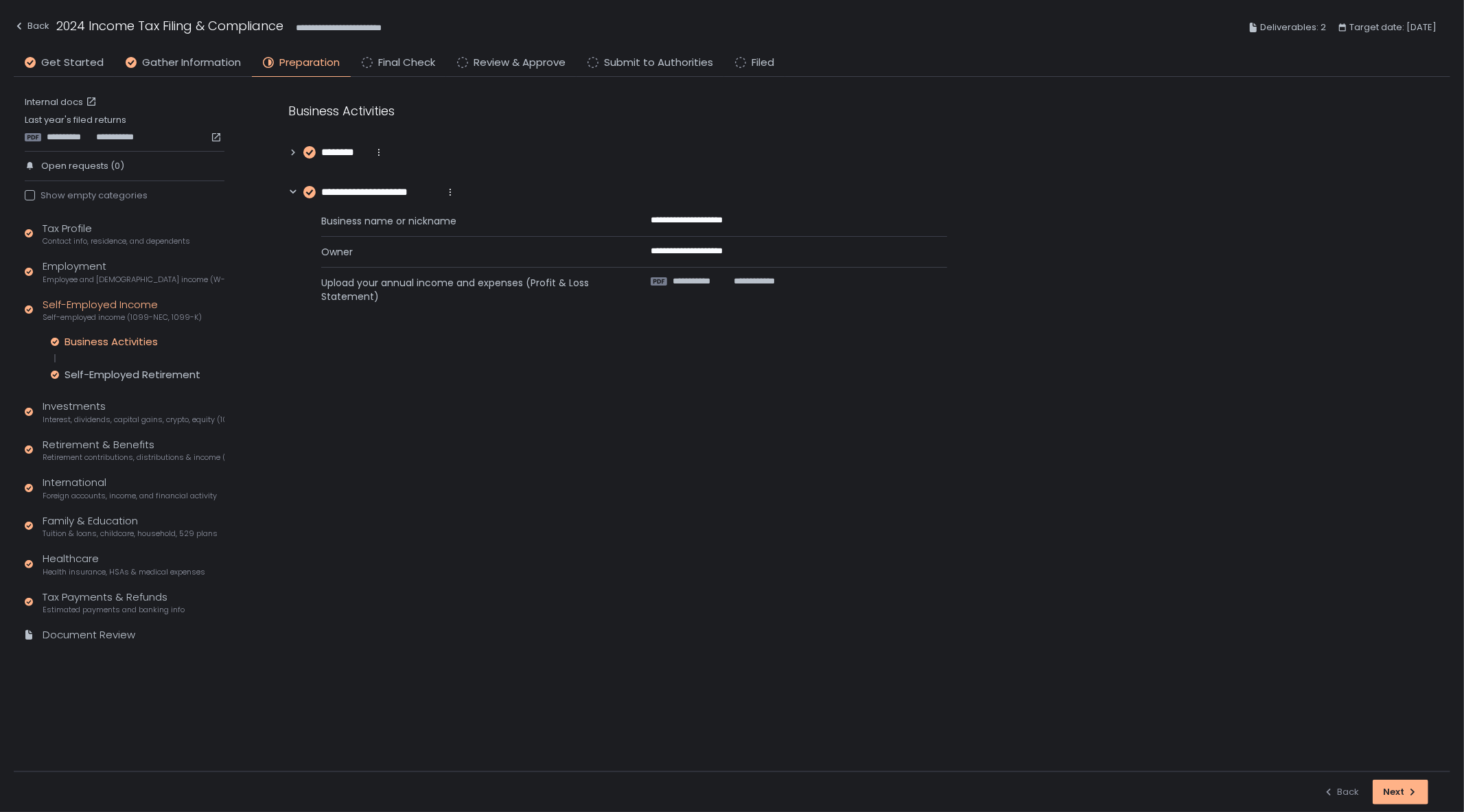 click on "**********" at bounding box center (855, 207) 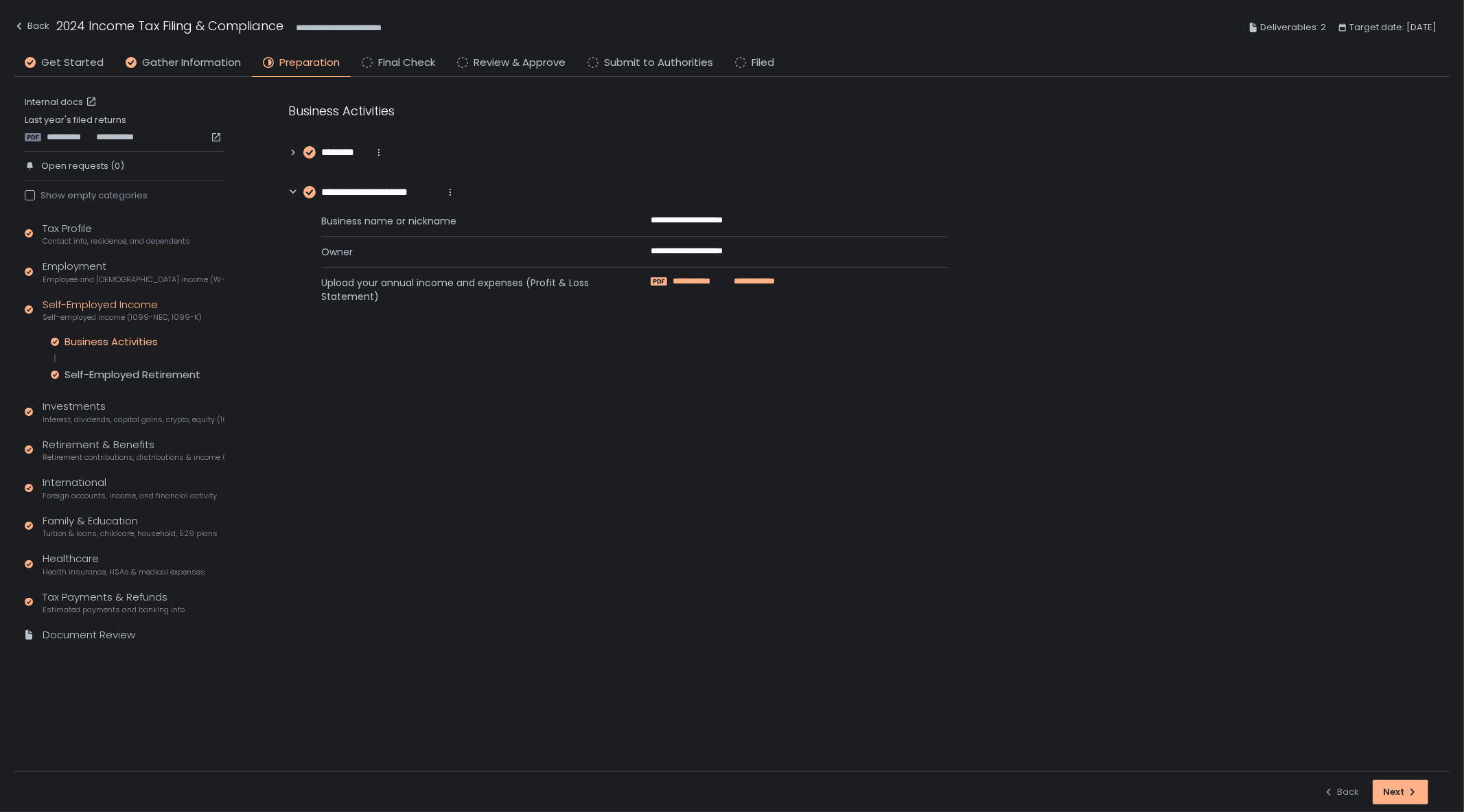 click on "**********" at bounding box center [750, 281] 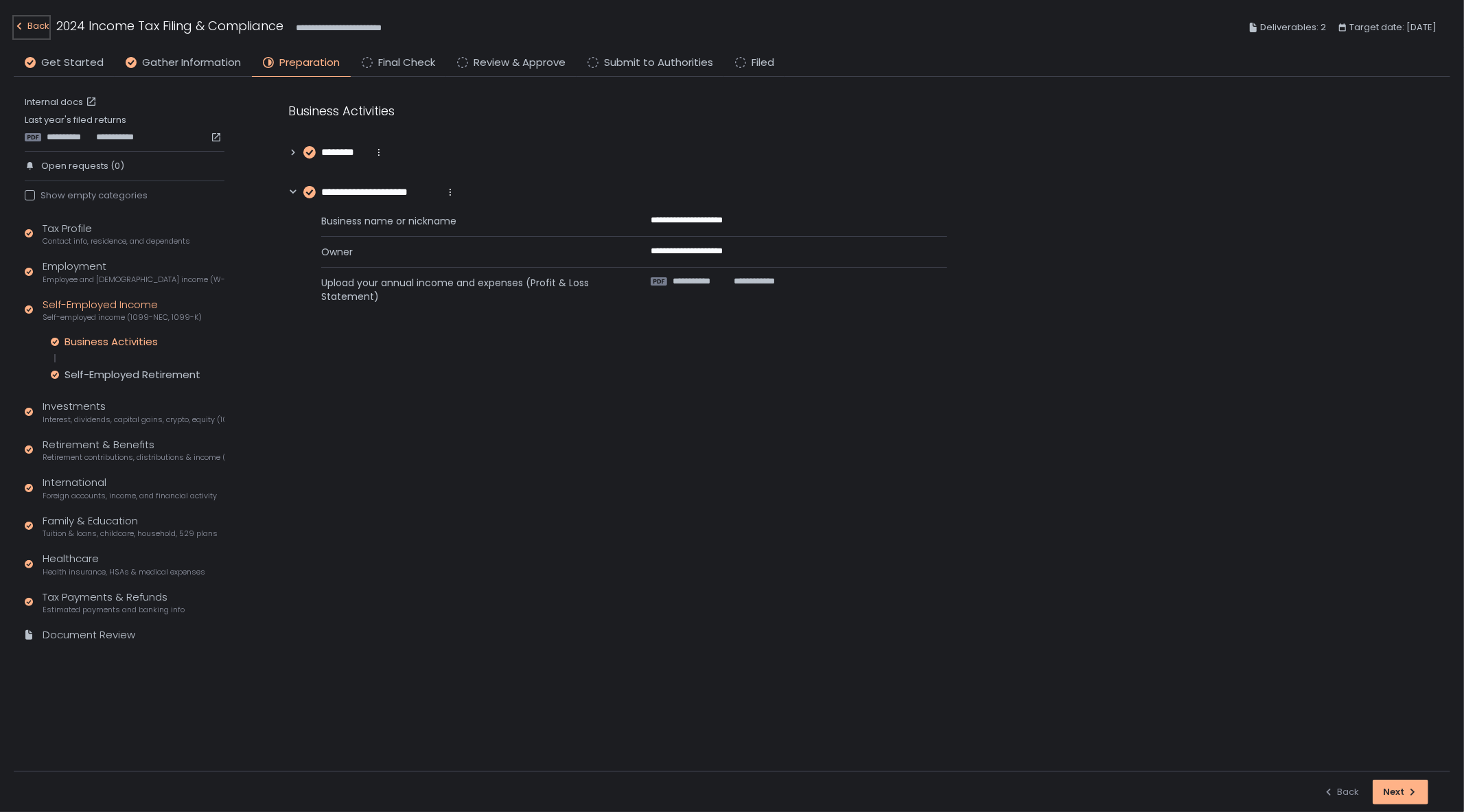 click on "Back" 